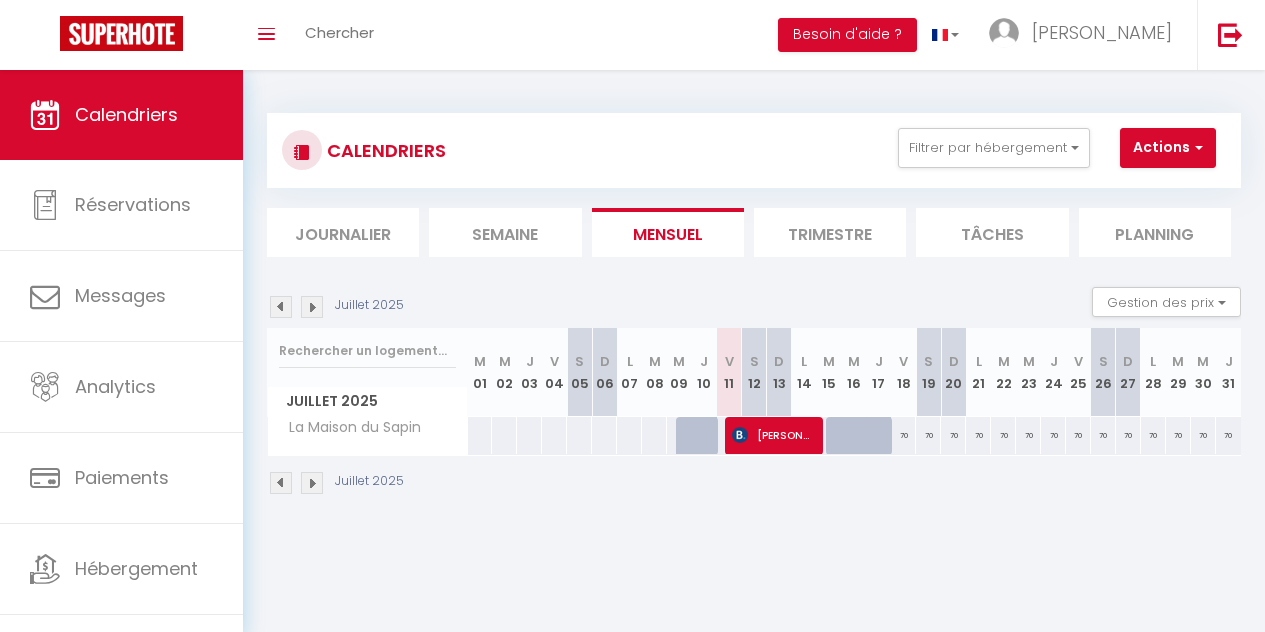 scroll, scrollTop: 0, scrollLeft: 0, axis: both 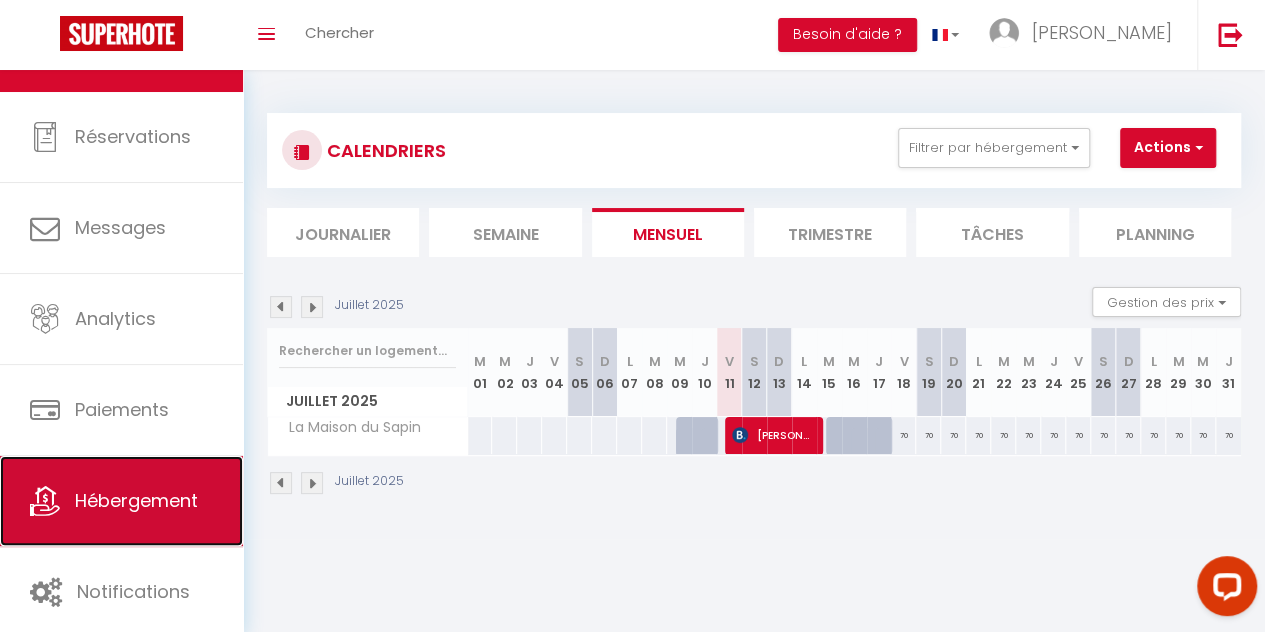 click on "Hébergement" at bounding box center (121, 501) 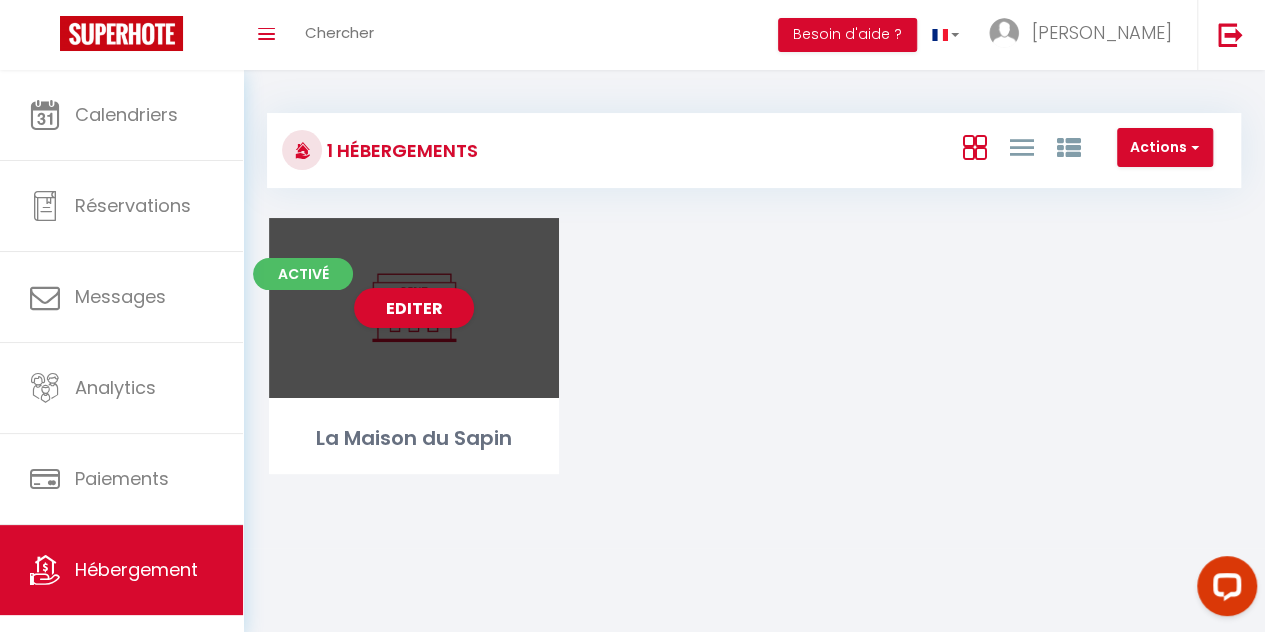 click on "Editer" at bounding box center [414, 308] 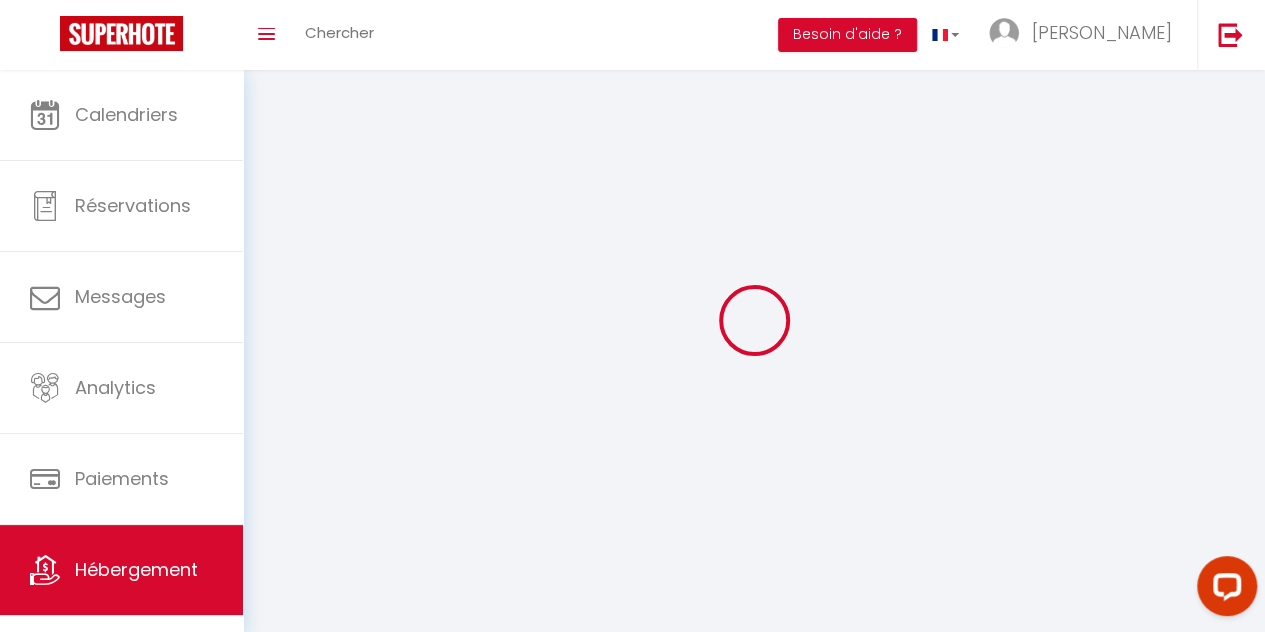 checkbox on "true" 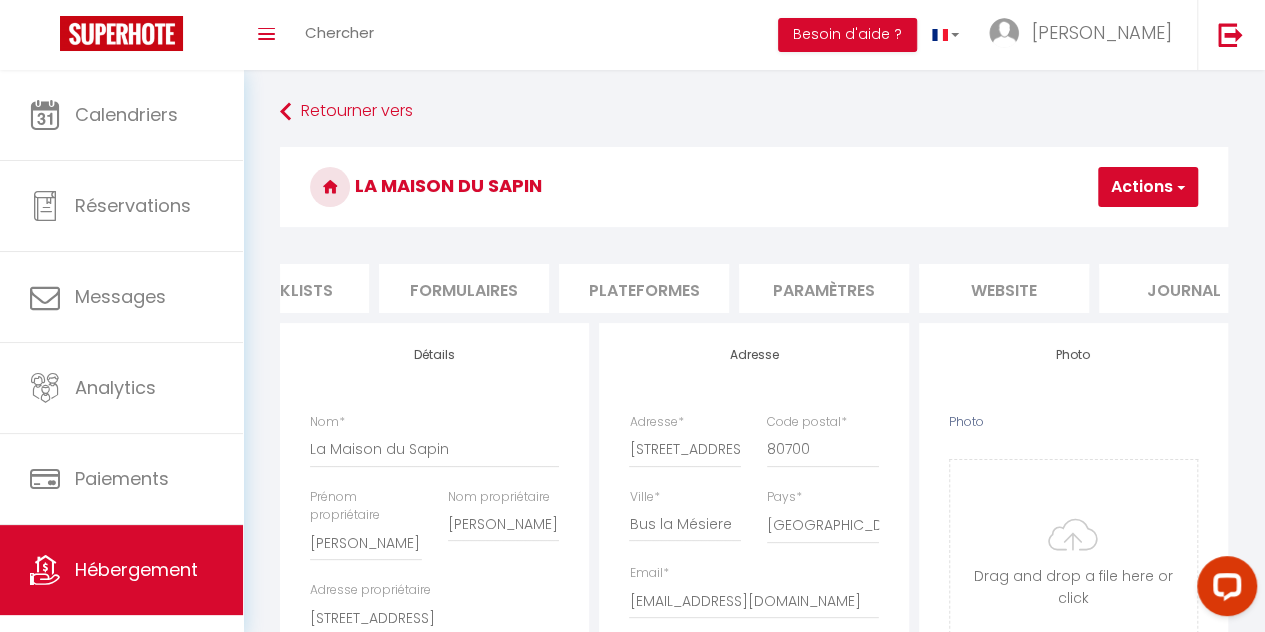 scroll, scrollTop: 0, scrollLeft: 808, axis: horizontal 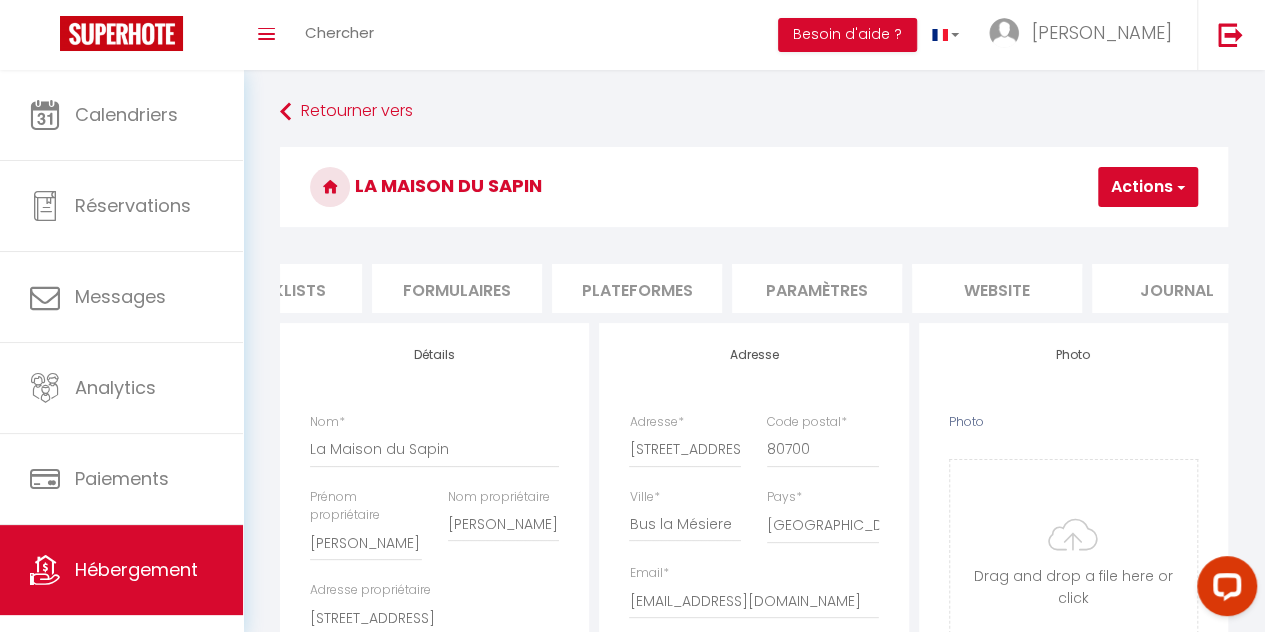 click on "Paramètres" at bounding box center (817, 288) 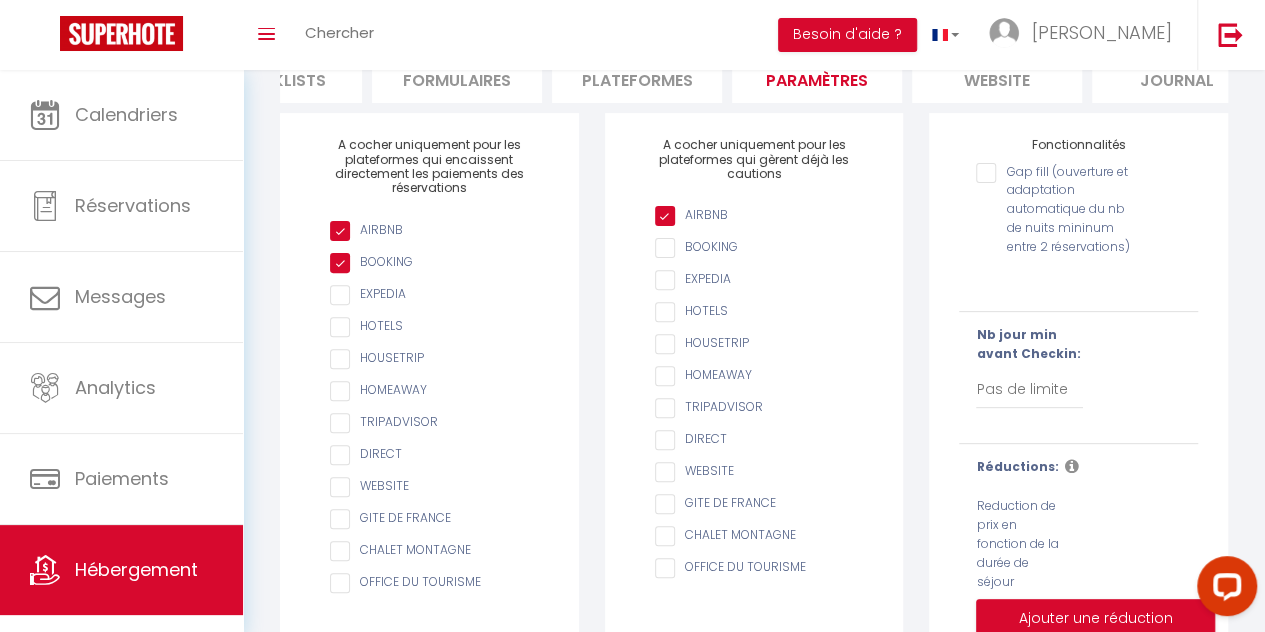 scroll, scrollTop: 209, scrollLeft: 0, axis: vertical 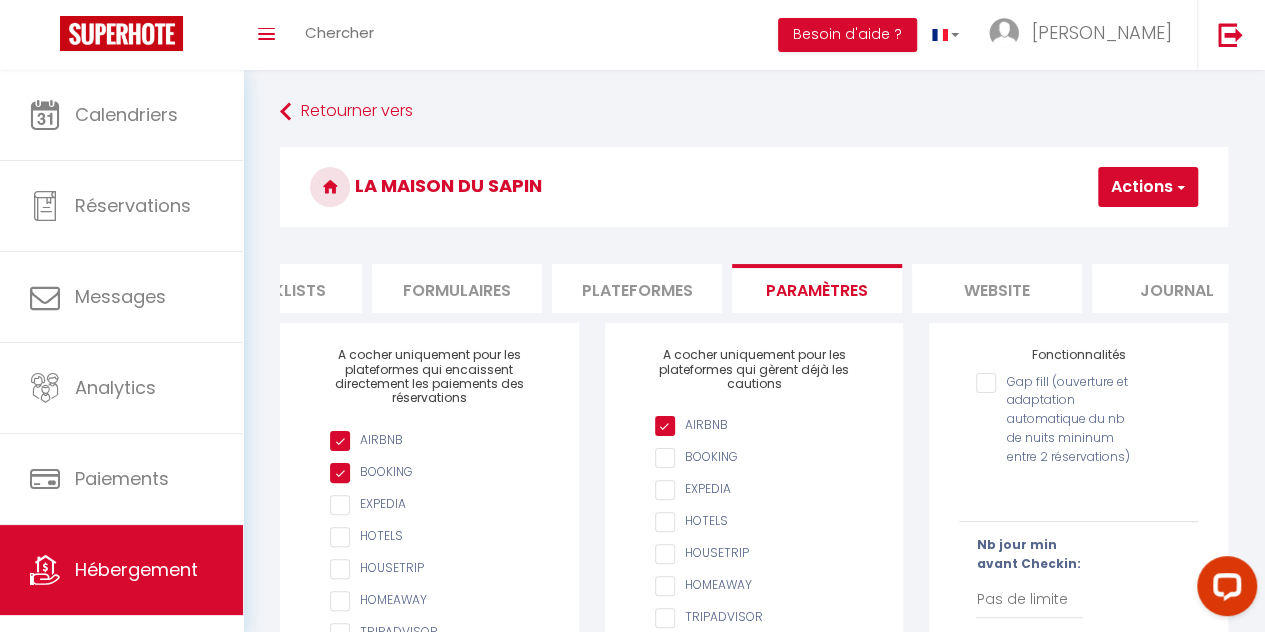 click on "Plateformes" at bounding box center [637, 288] 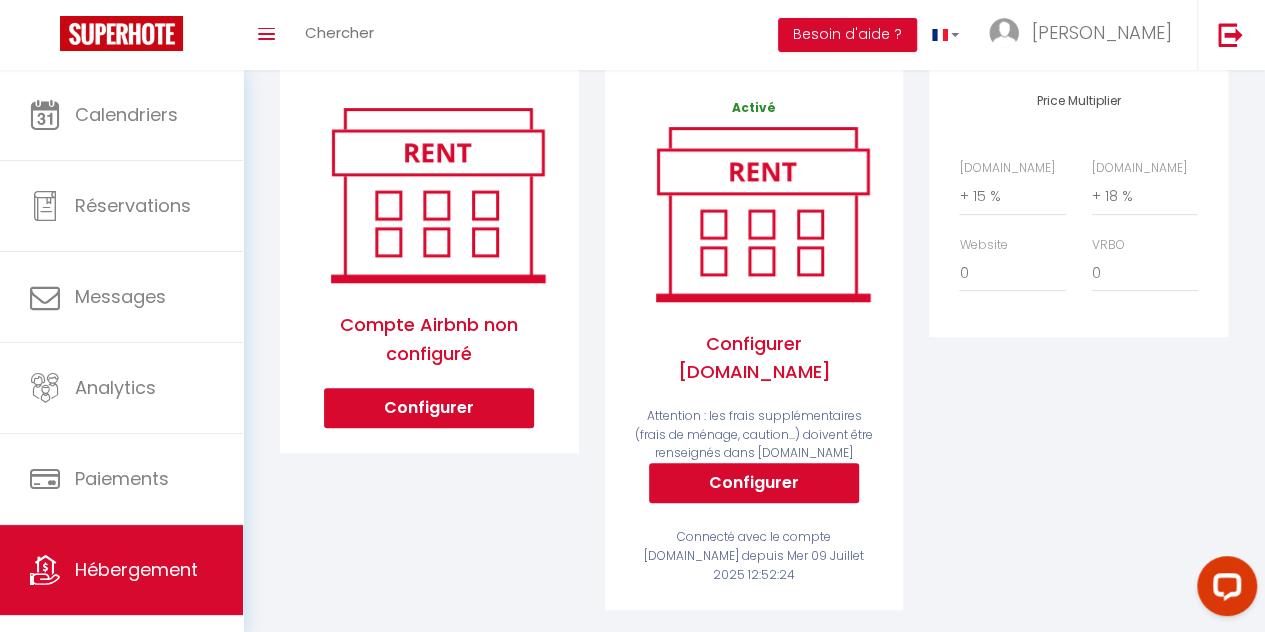 scroll, scrollTop: 256, scrollLeft: 0, axis: vertical 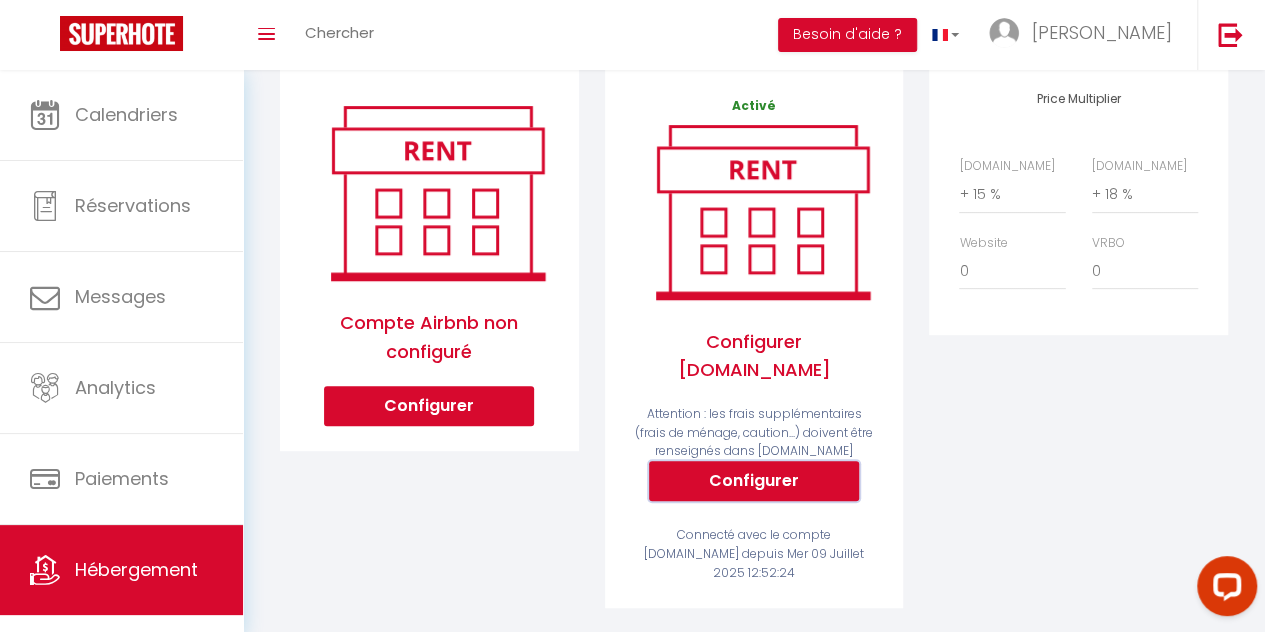 click on "Configurer" at bounding box center (754, 481) 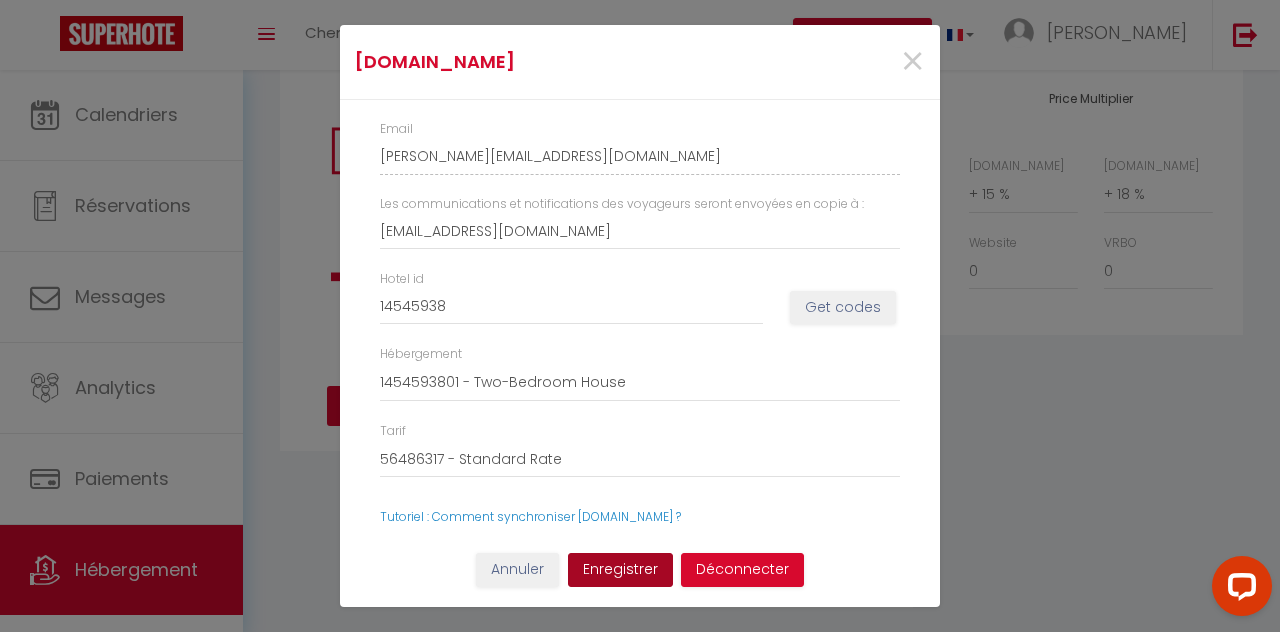 click on "Enregistrer" at bounding box center [620, 570] 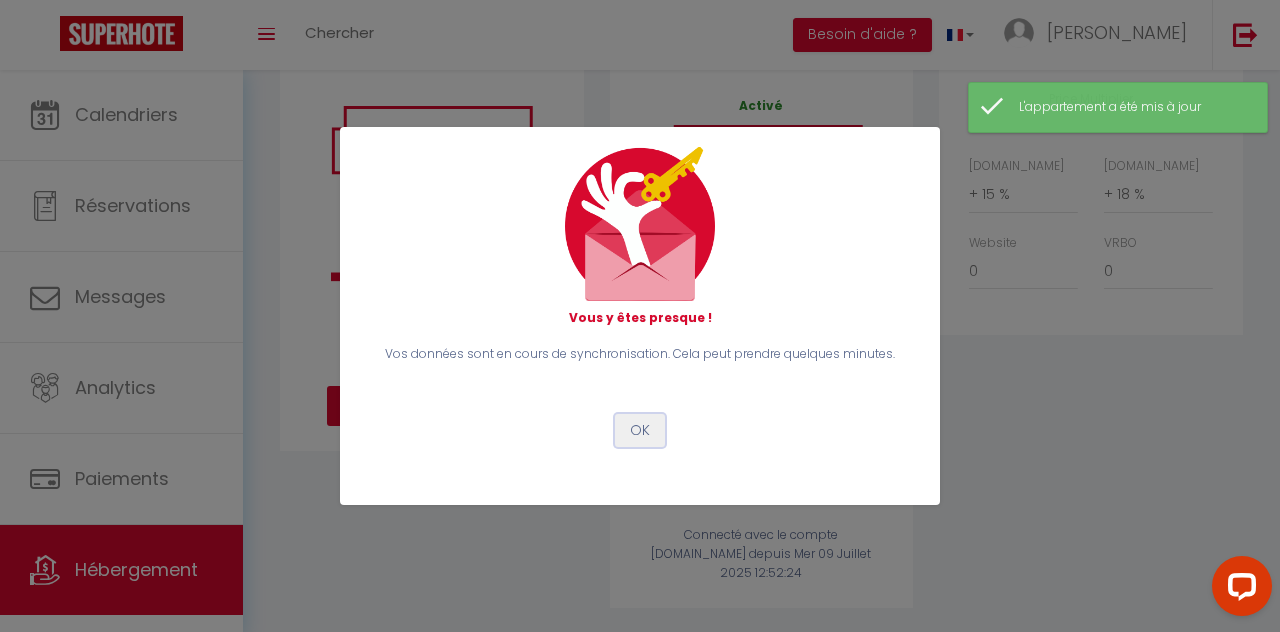 click on "OK" at bounding box center (640, 431) 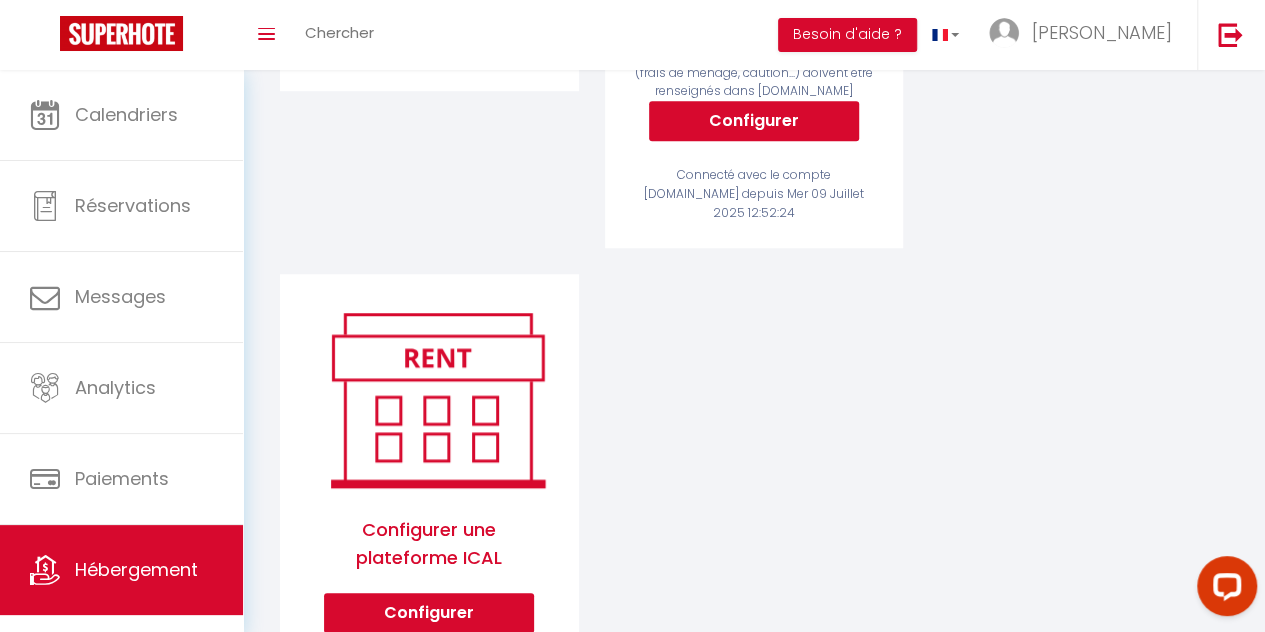 scroll, scrollTop: 660, scrollLeft: 0, axis: vertical 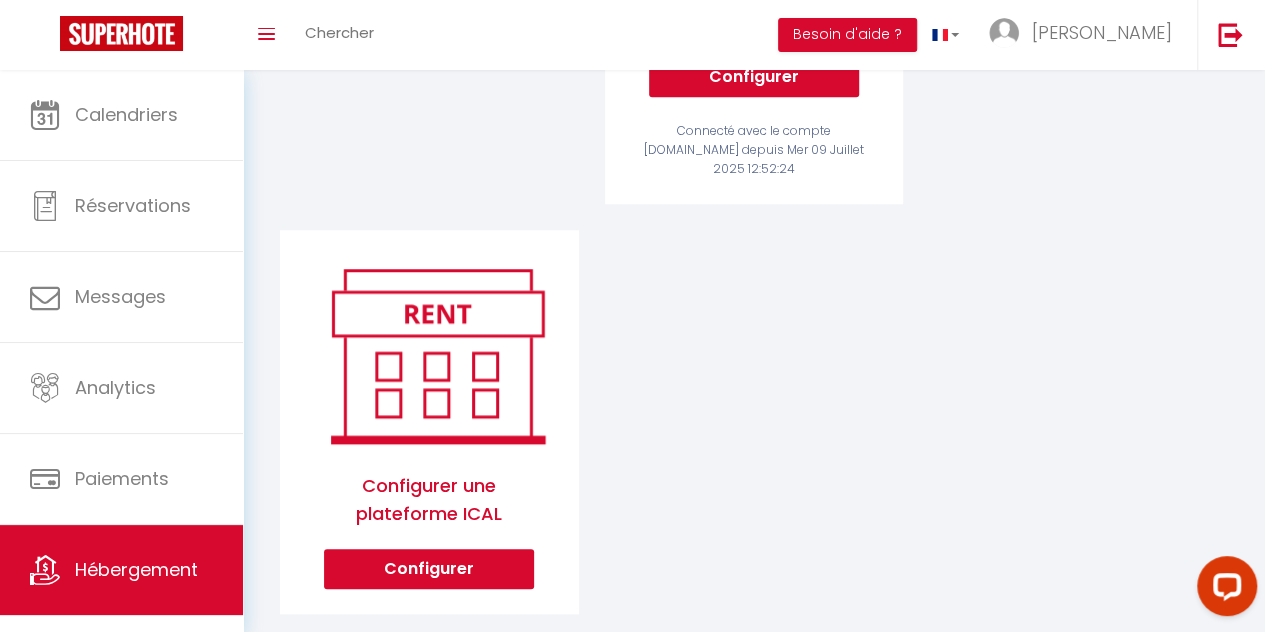click on "Configurer une plateforme ICAL" at bounding box center (429, 500) 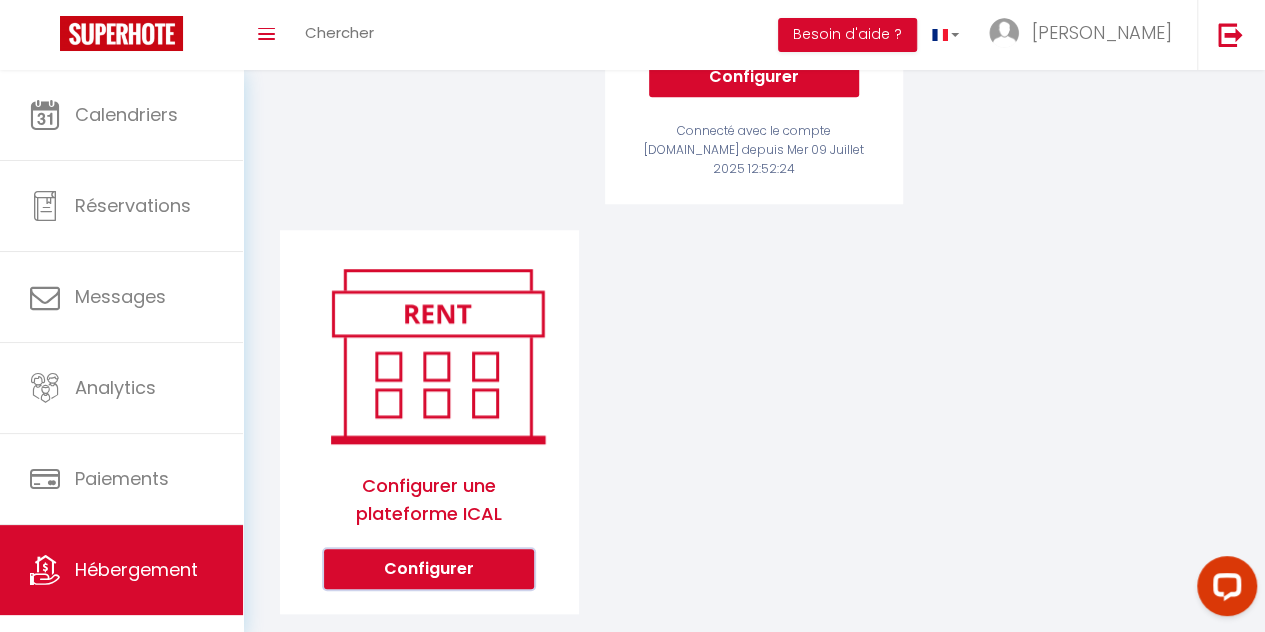 click on "Configurer" at bounding box center (429, 569) 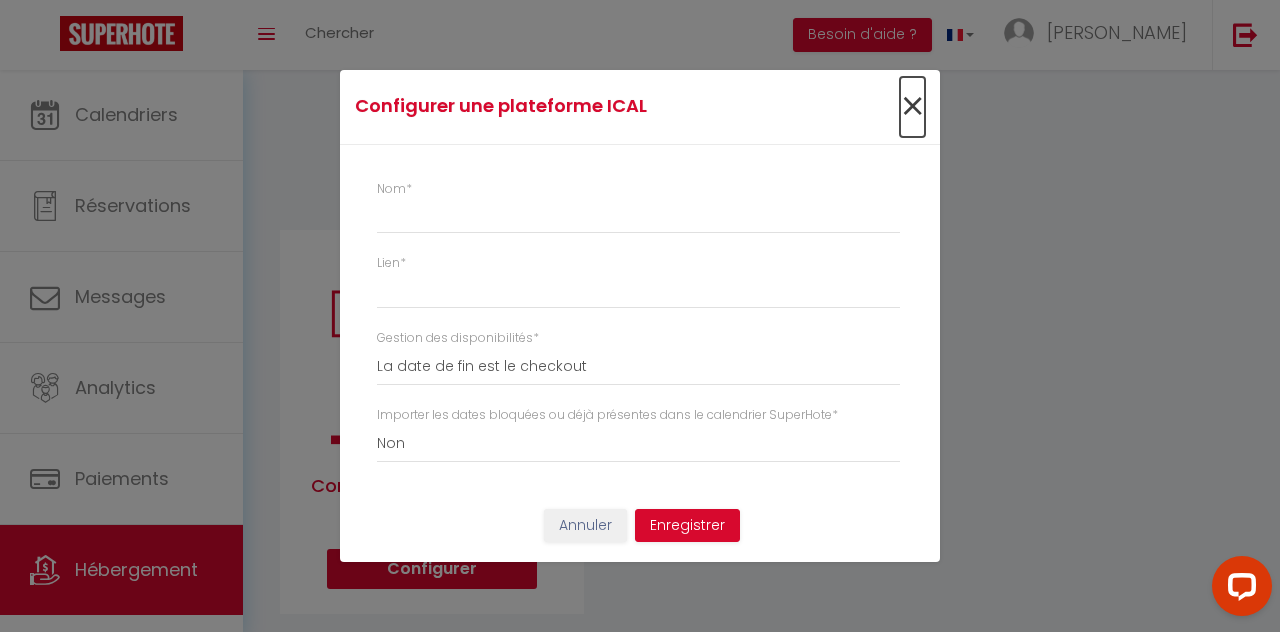 click on "×" at bounding box center [912, 107] 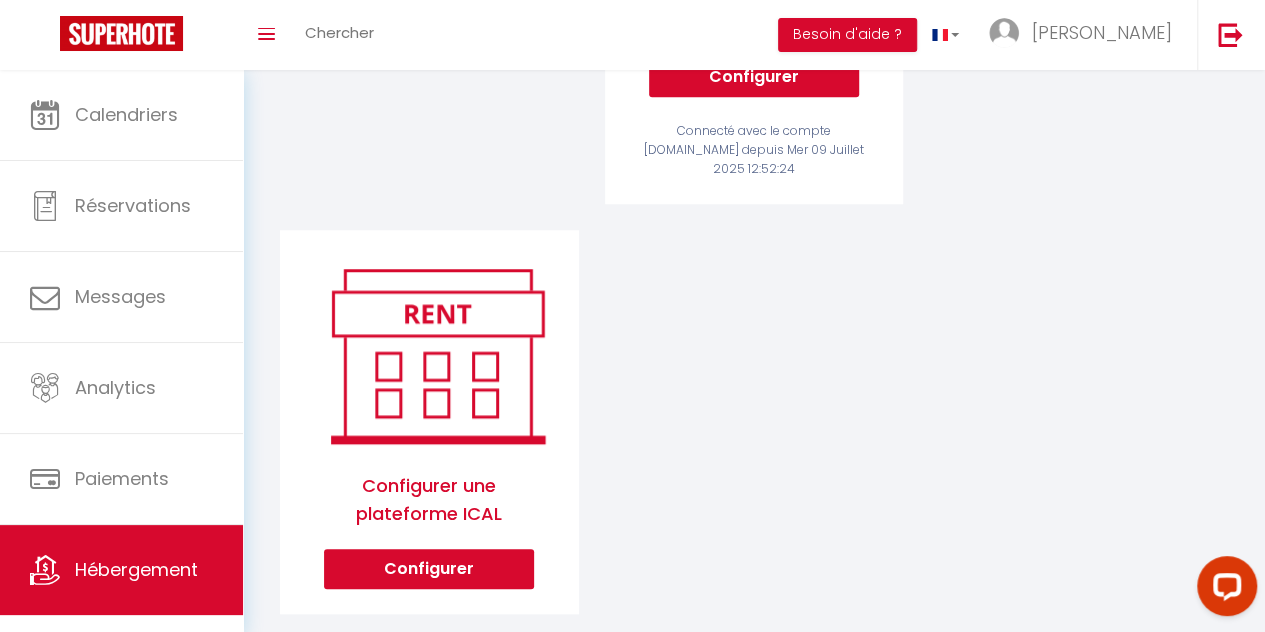 click on "Retourner vers    La Maison du Sapin
Actions
Enregistrer
Info
Contrat
Facture
Services
Checklists
Formulaires
Plateformes
Paramètres
website
Journal
Modèle personnalisé
×         Titre Modèle
Annuler
Enregistrer
Liste de checklist
×
Titre
*" at bounding box center (754, 37) 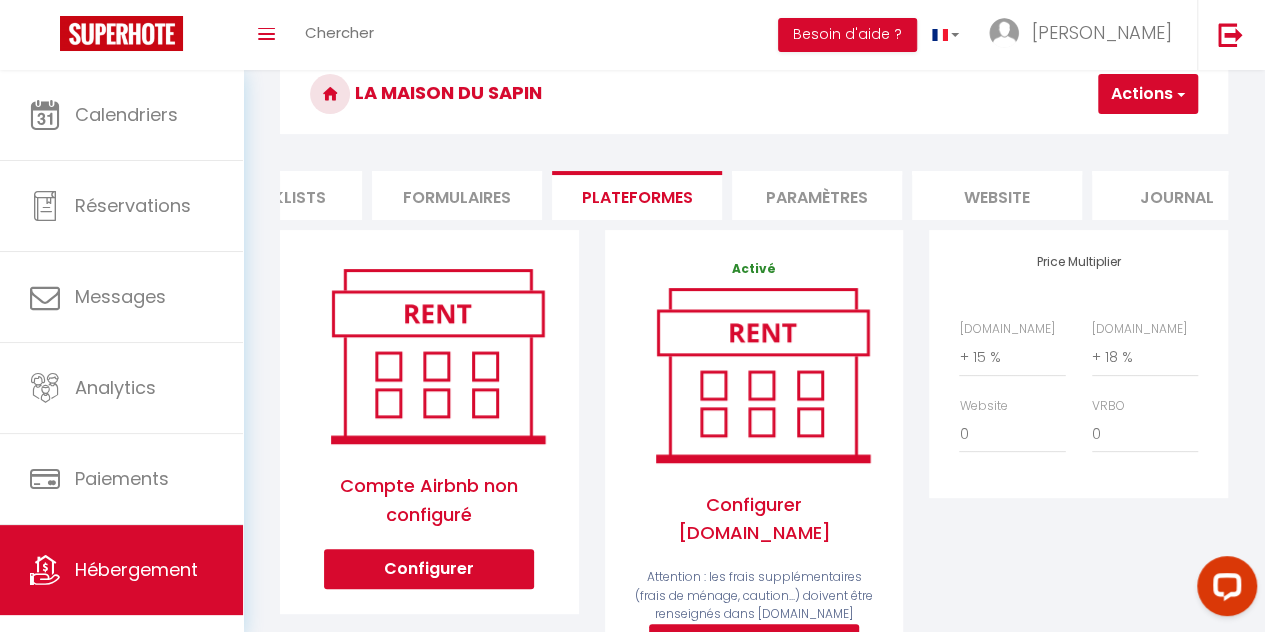 scroll, scrollTop: 0, scrollLeft: 0, axis: both 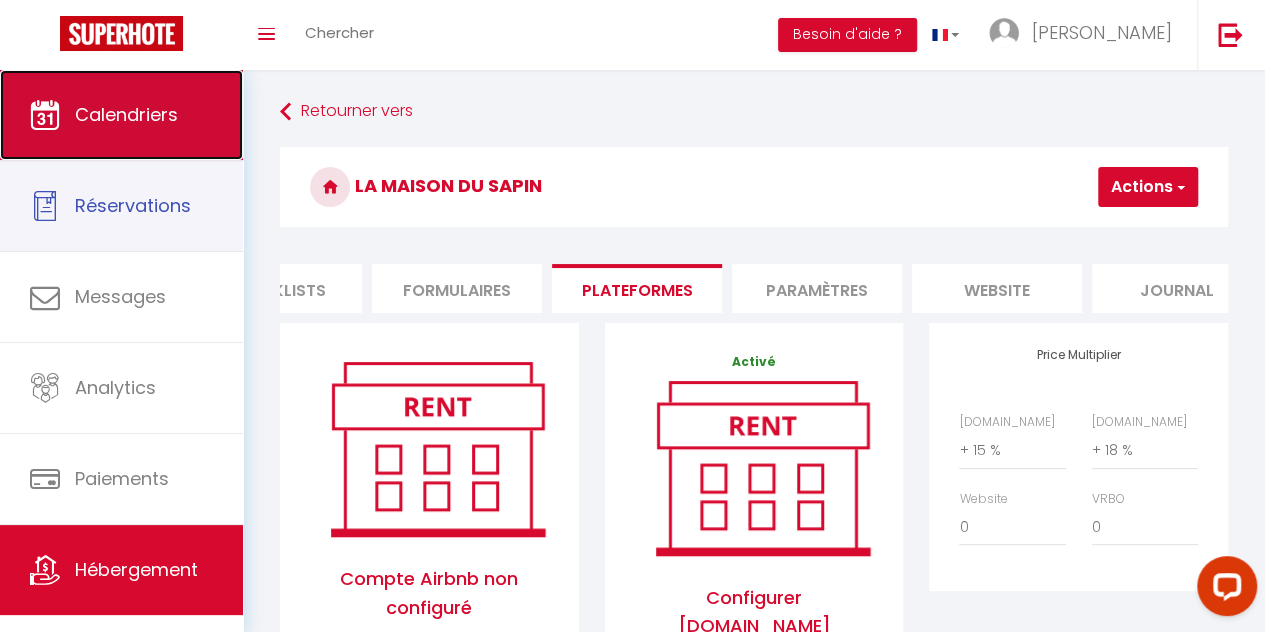 drag, startPoint x: 124, startPoint y: 201, endPoint x: 120, endPoint y: 117, distance: 84.095184 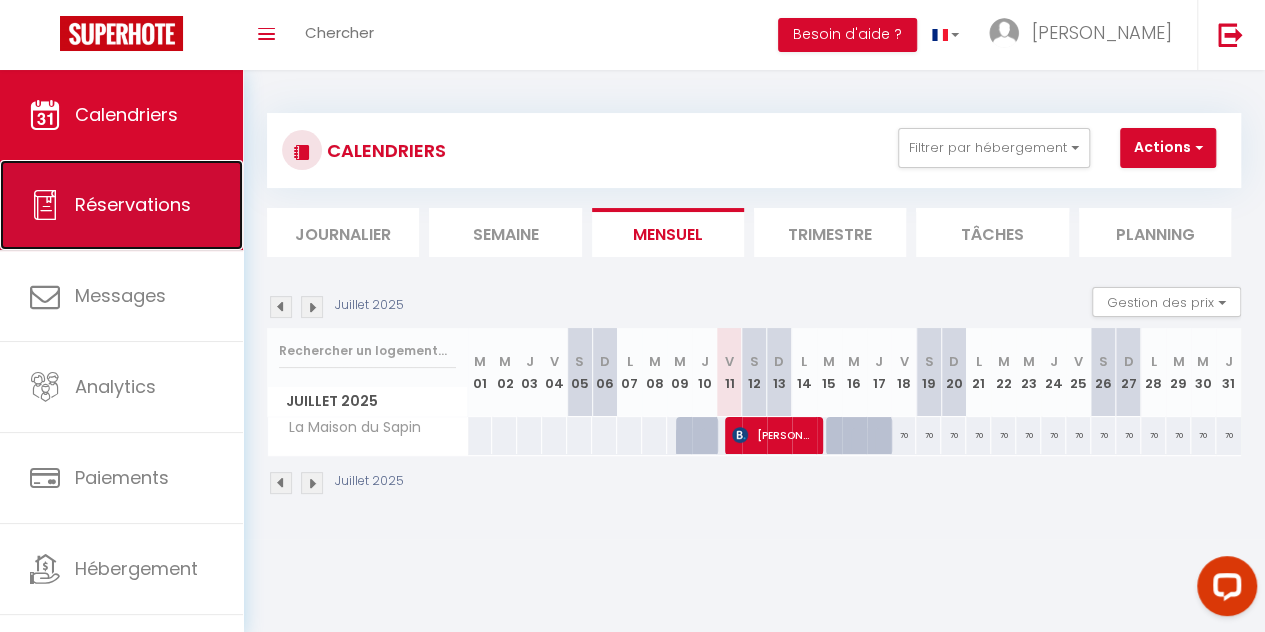 click on "Réservations" at bounding box center [121, 205] 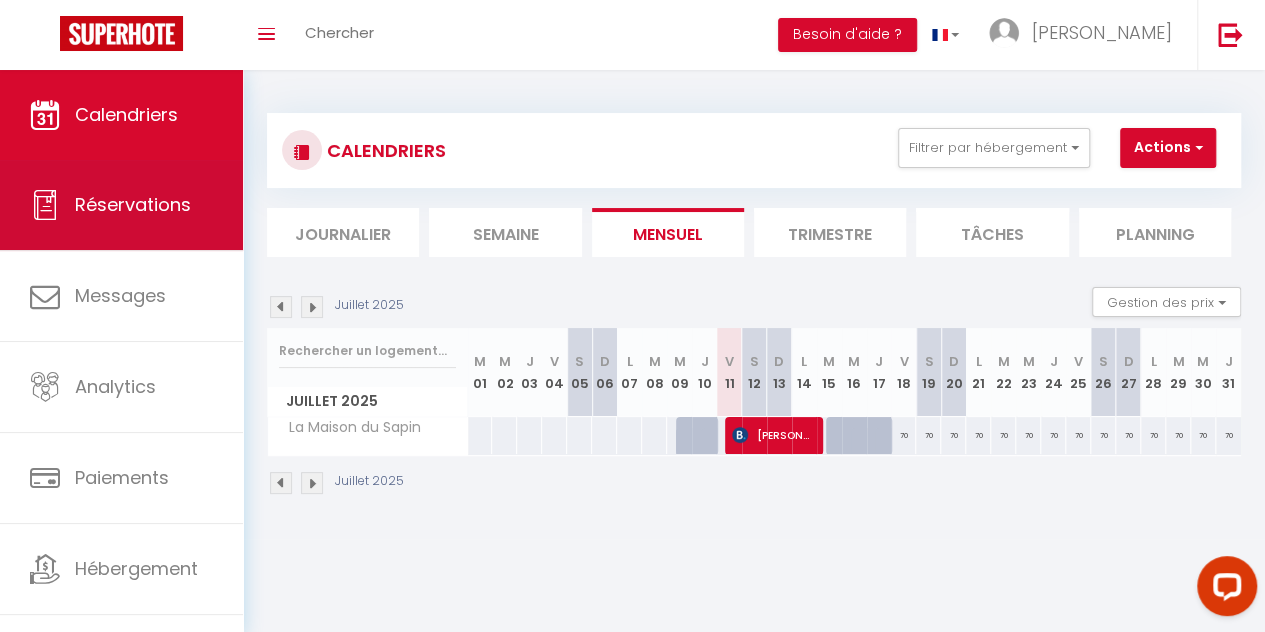 select on "not_cancelled" 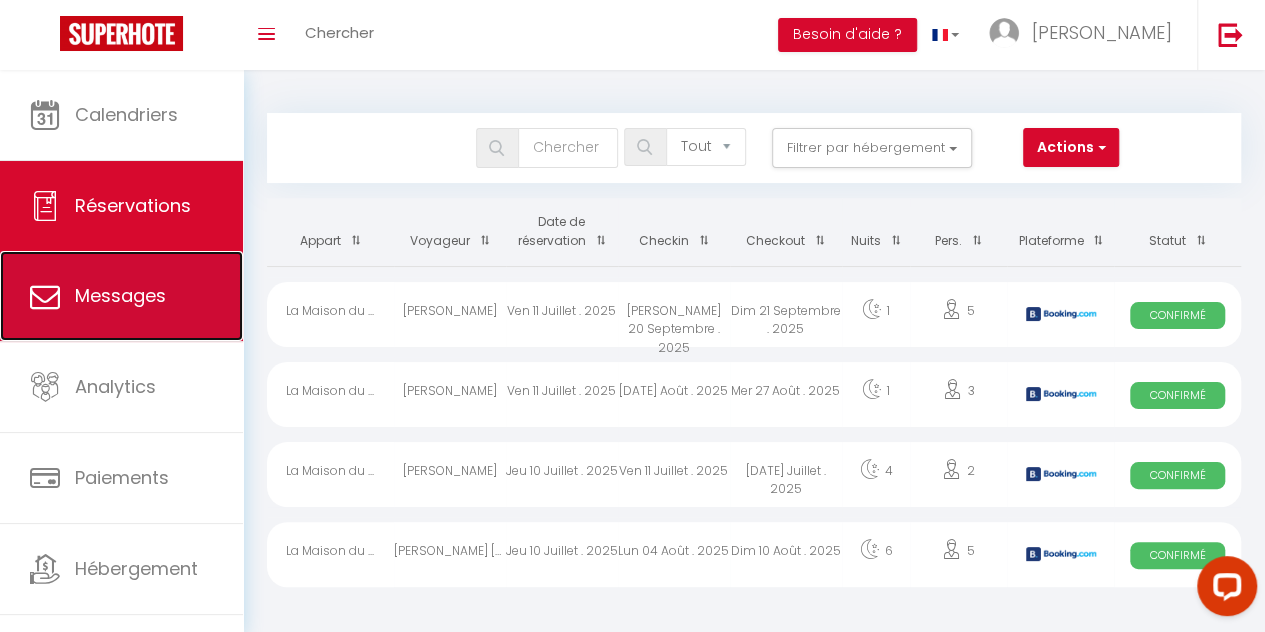 click on "Messages" at bounding box center (121, 296) 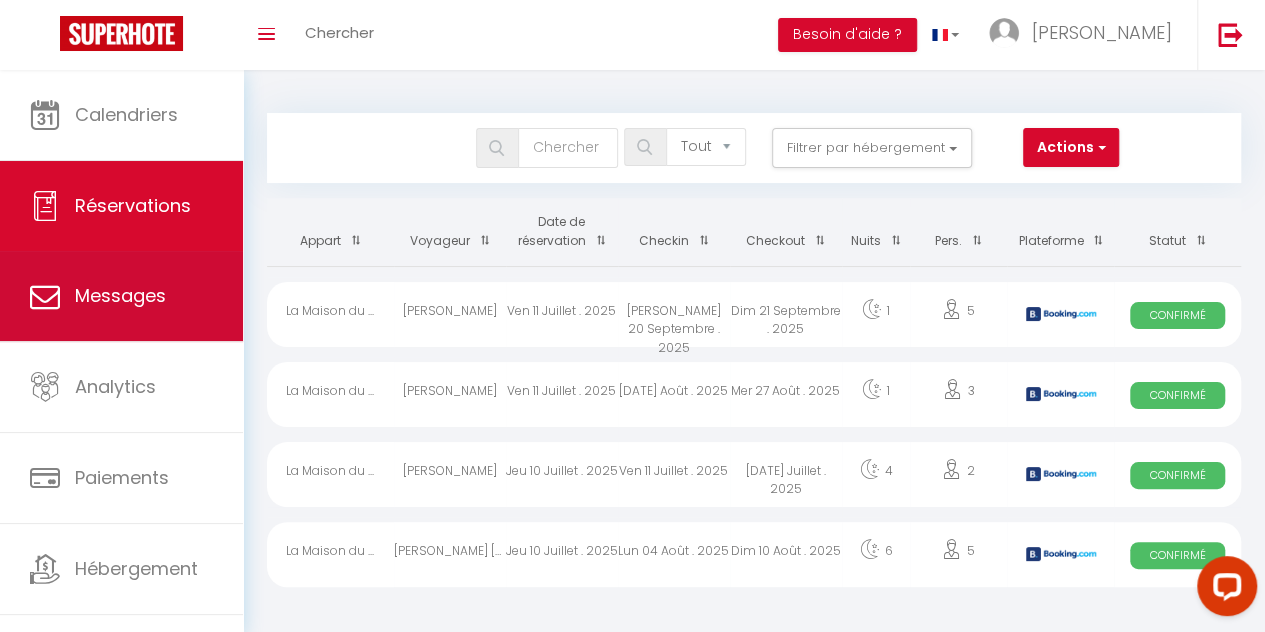select on "message" 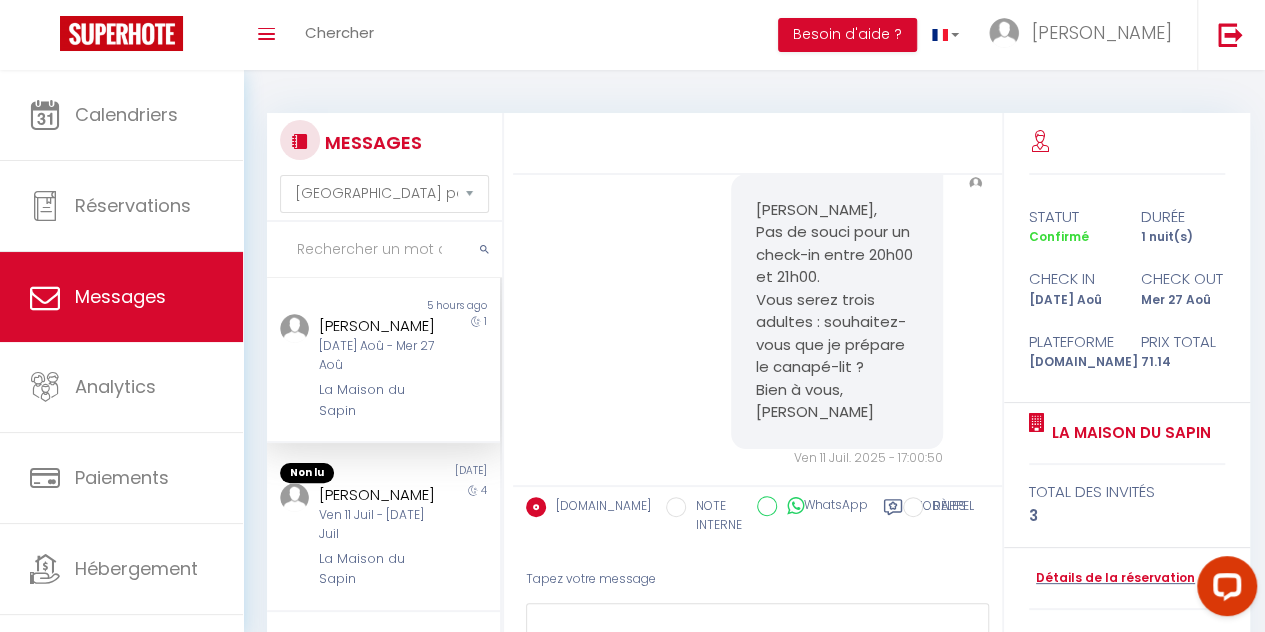 scroll, scrollTop: 104, scrollLeft: 0, axis: vertical 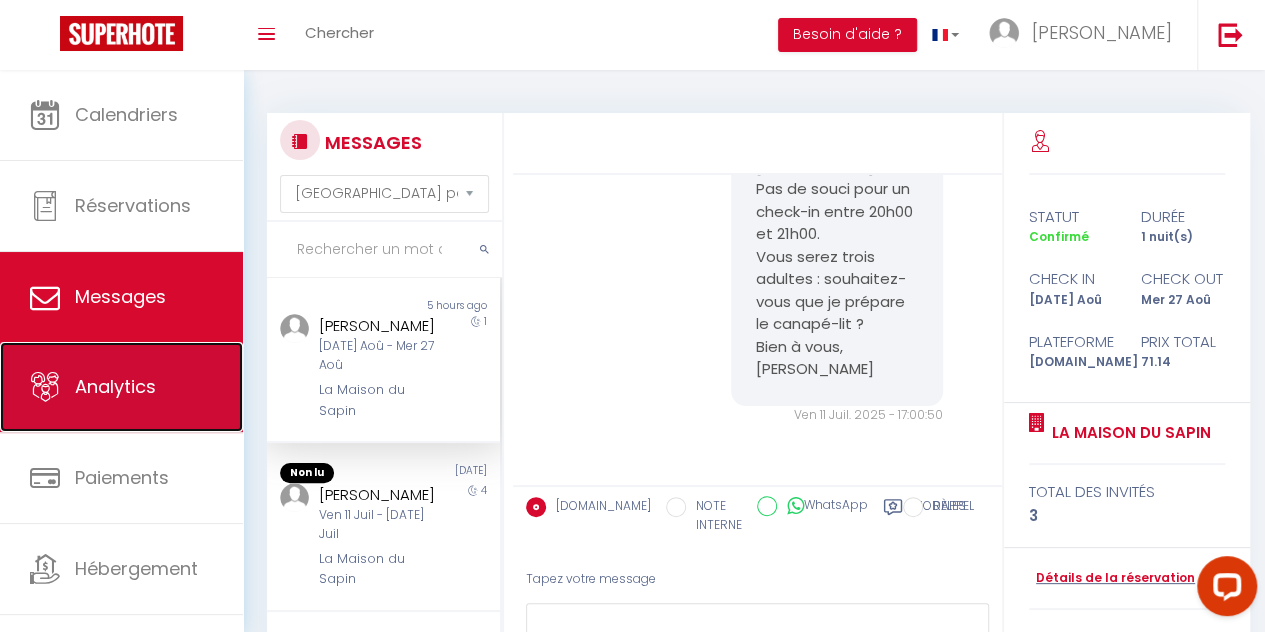 click on "Analytics" at bounding box center (121, 387) 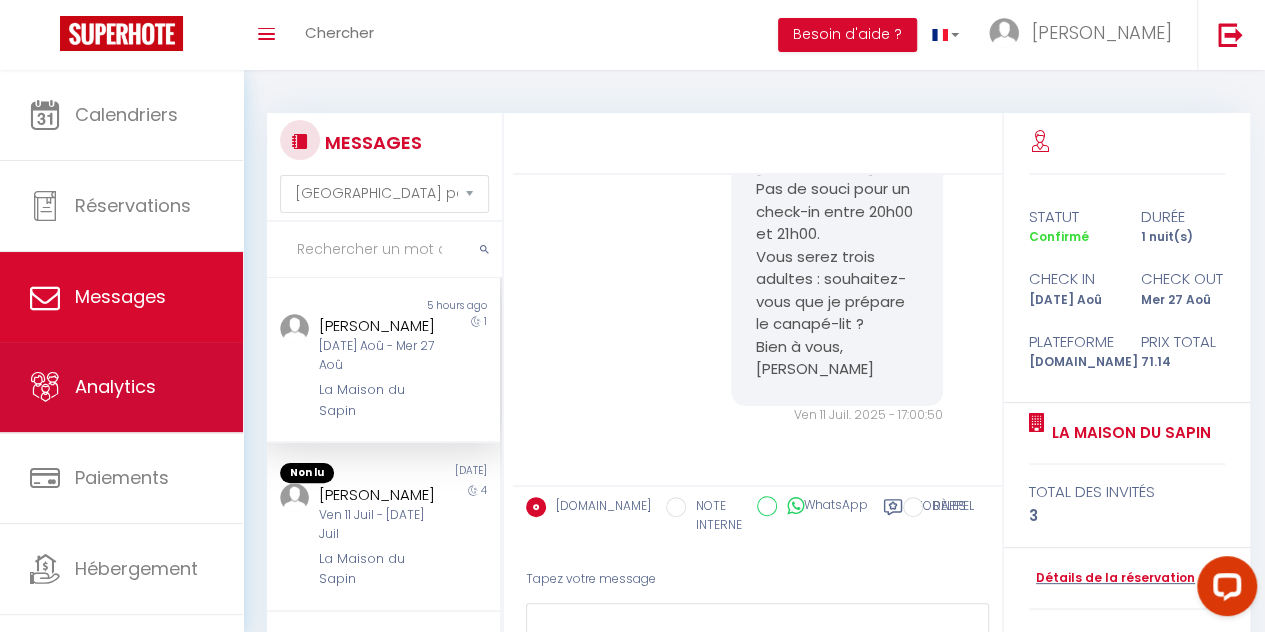 select on "2025" 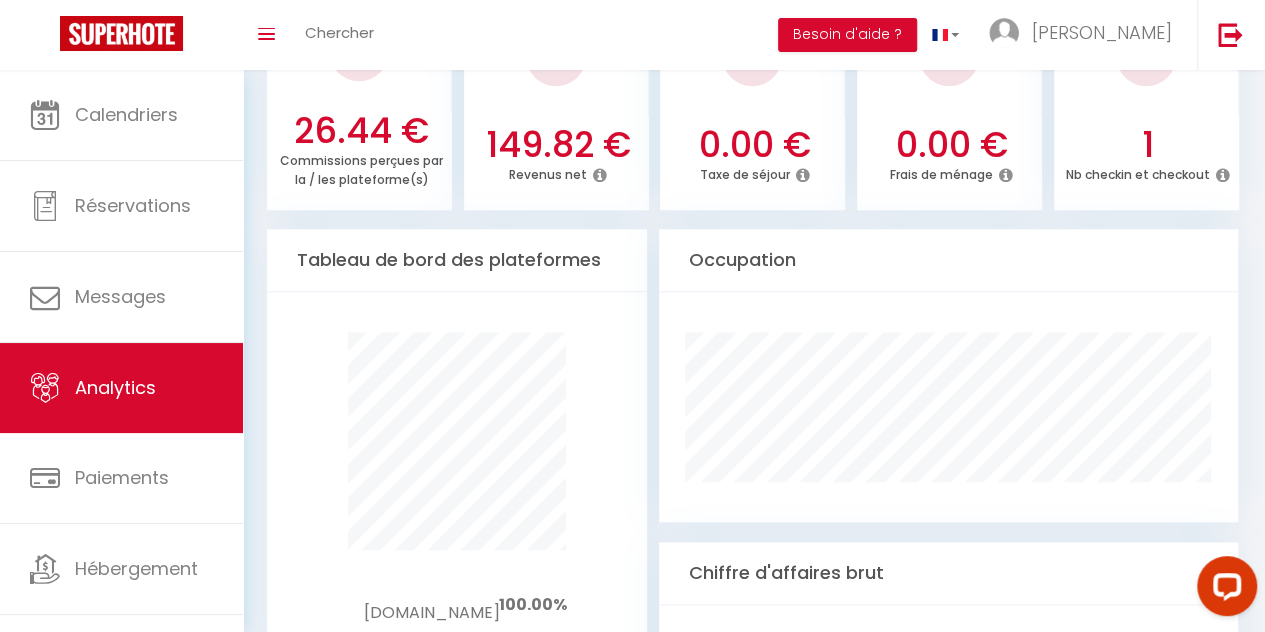 scroll, scrollTop: 918, scrollLeft: 0, axis: vertical 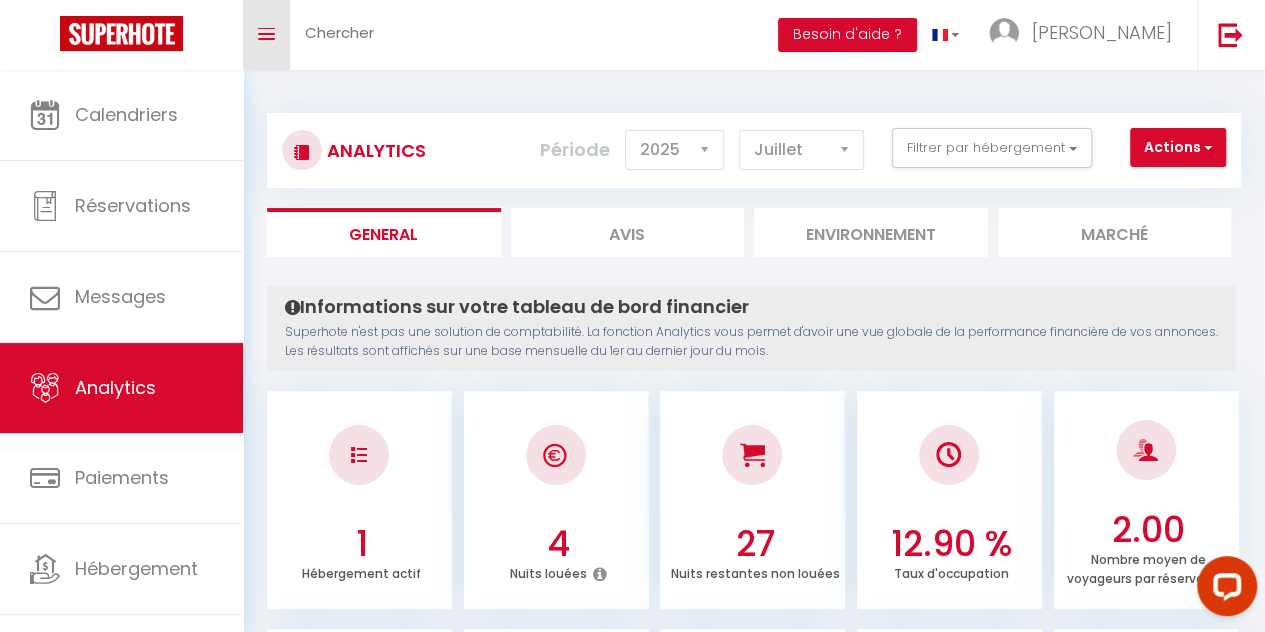 click on "Toggle menubar" at bounding box center [266, 35] 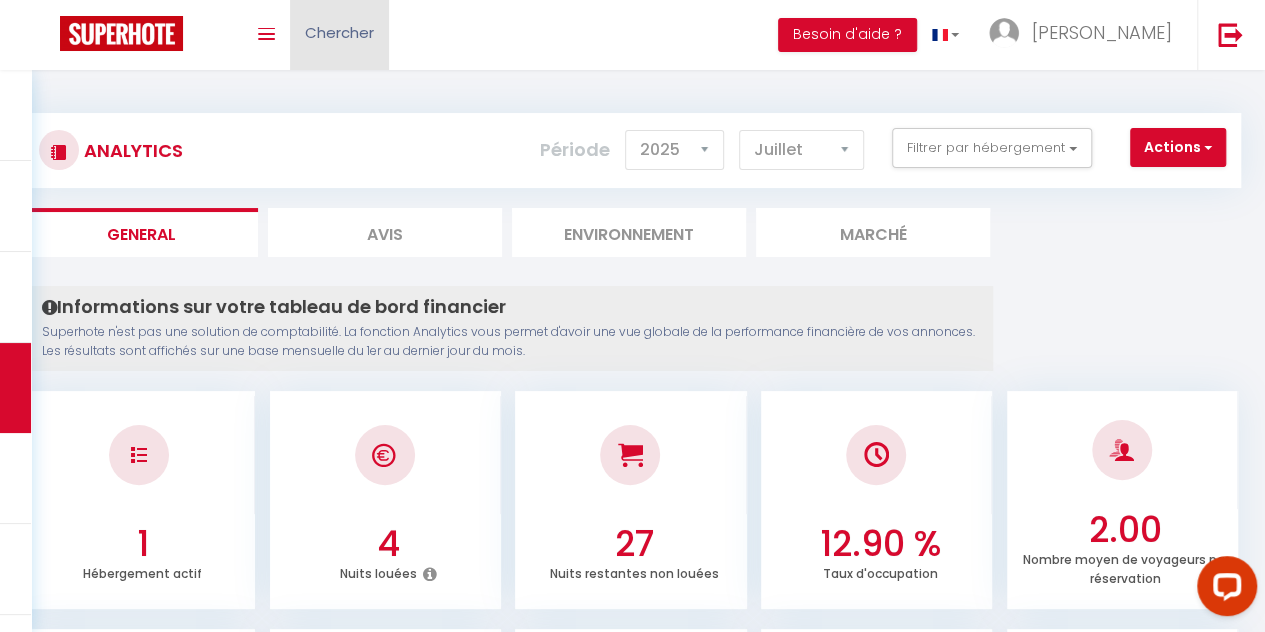 click on "Chercher" at bounding box center (339, 32) 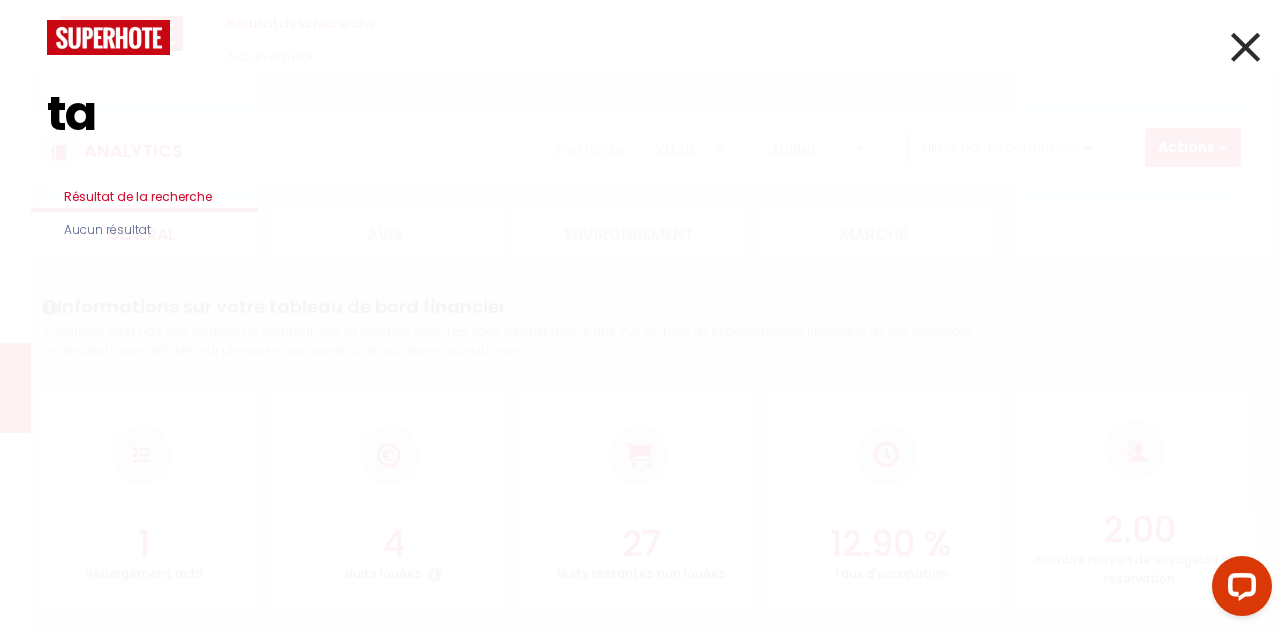type on "t" 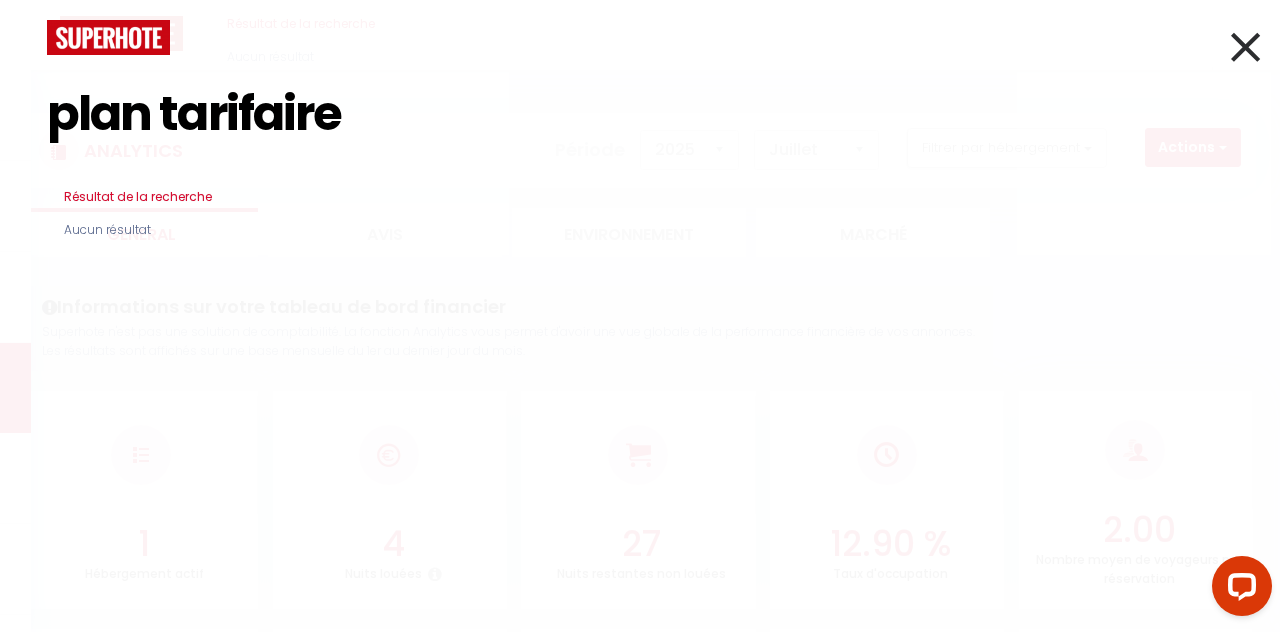 type on "plan tarifaire" 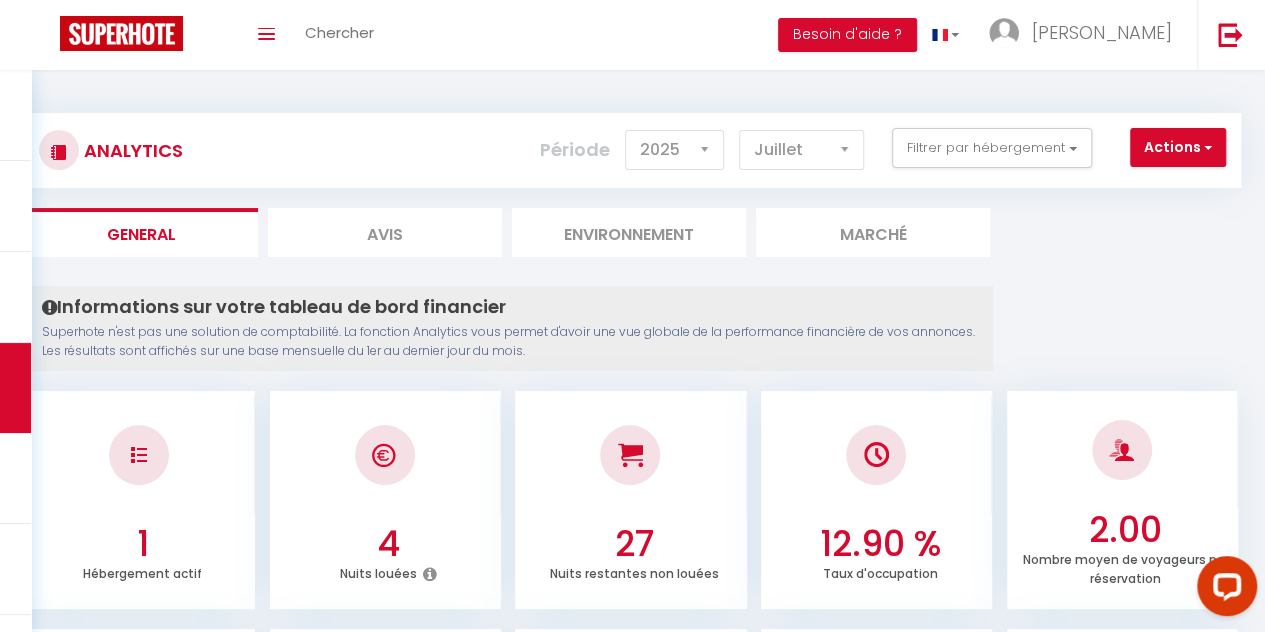 click on "Avis" at bounding box center [385, 232] 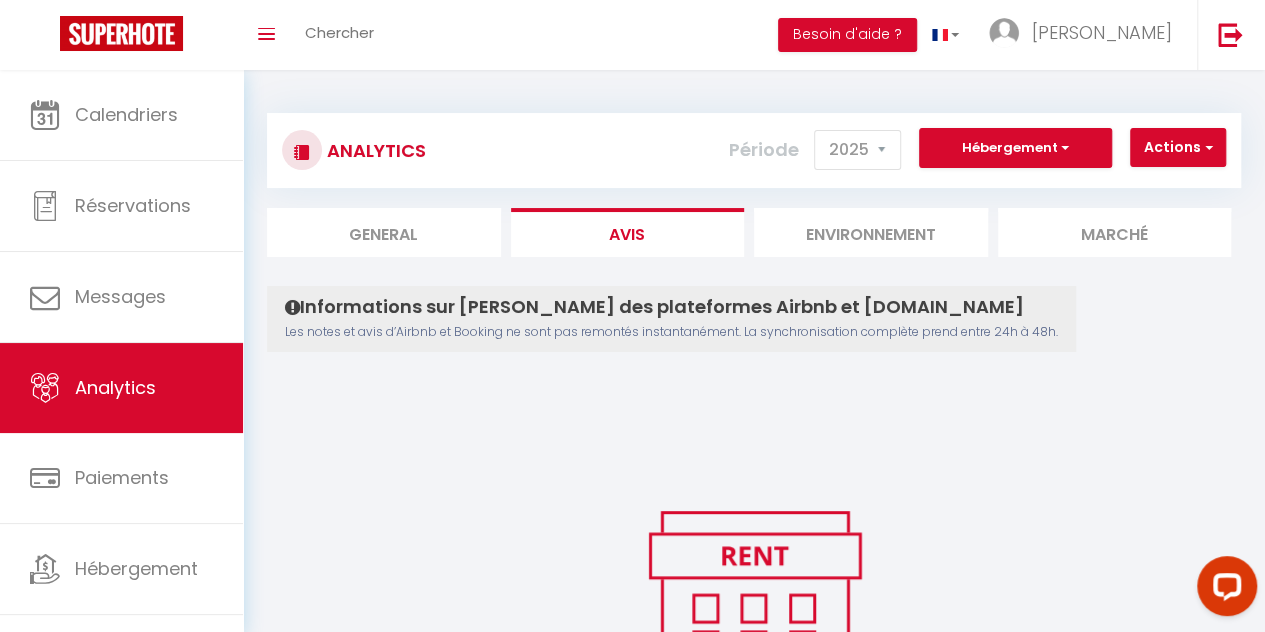 scroll, scrollTop: 207, scrollLeft: 0, axis: vertical 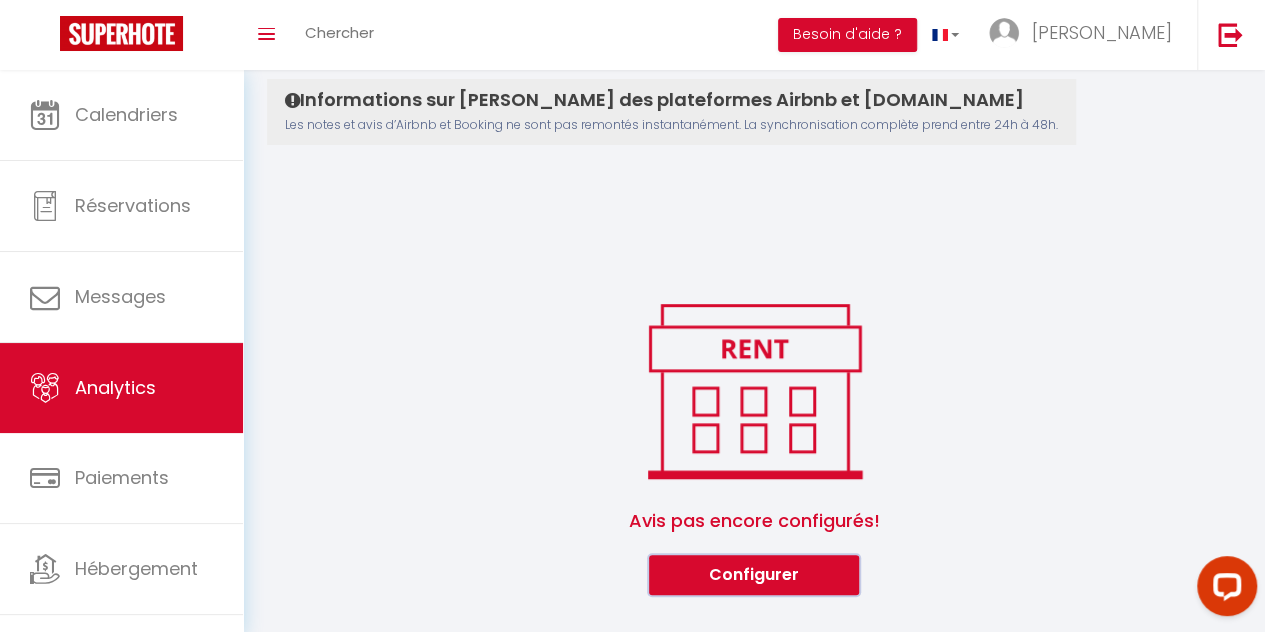 click on "Configurer" at bounding box center (754, 575) 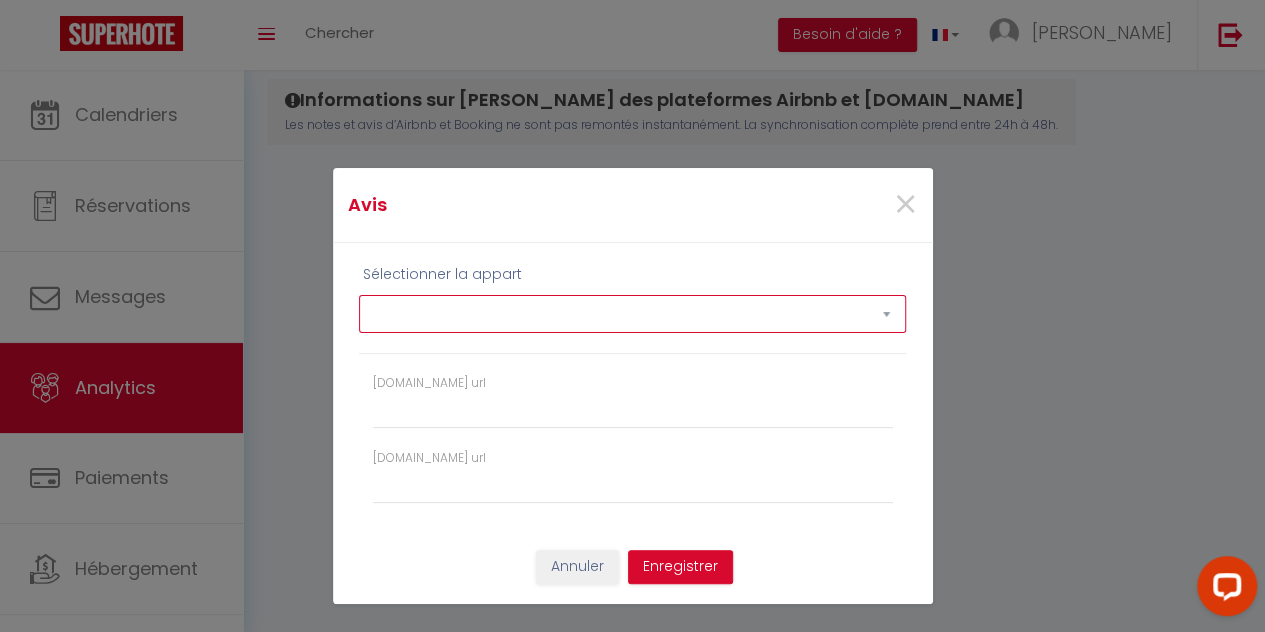 click on "La Maison du Sapin" at bounding box center [632, 314] 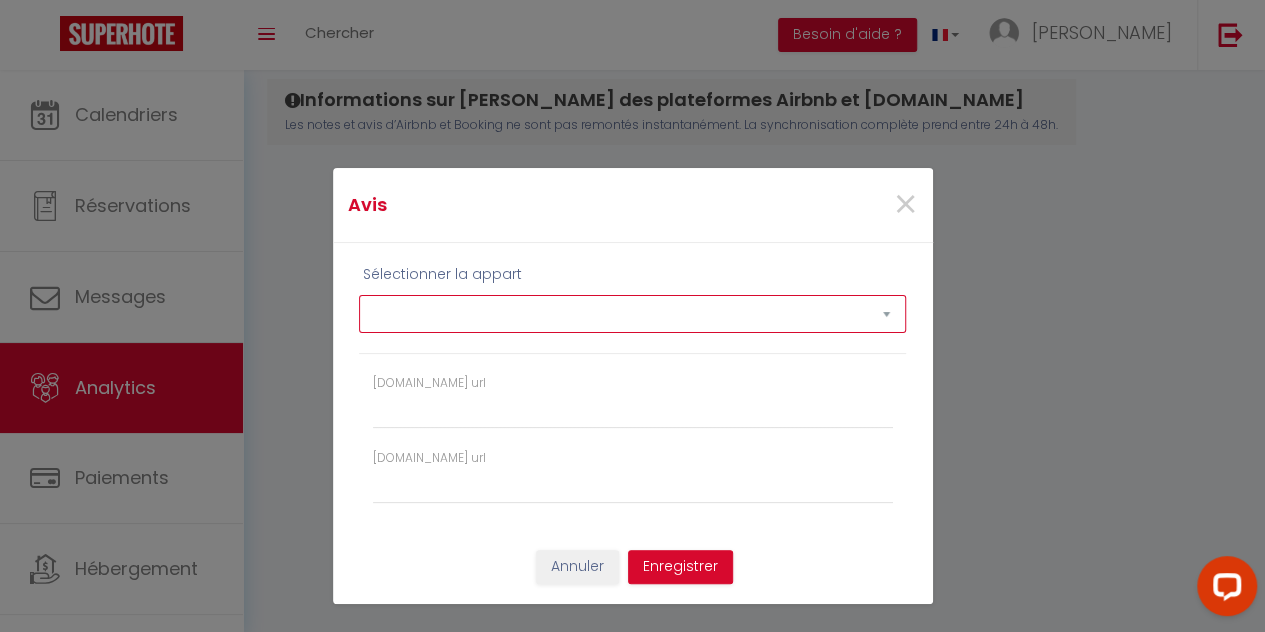 select on "73015" 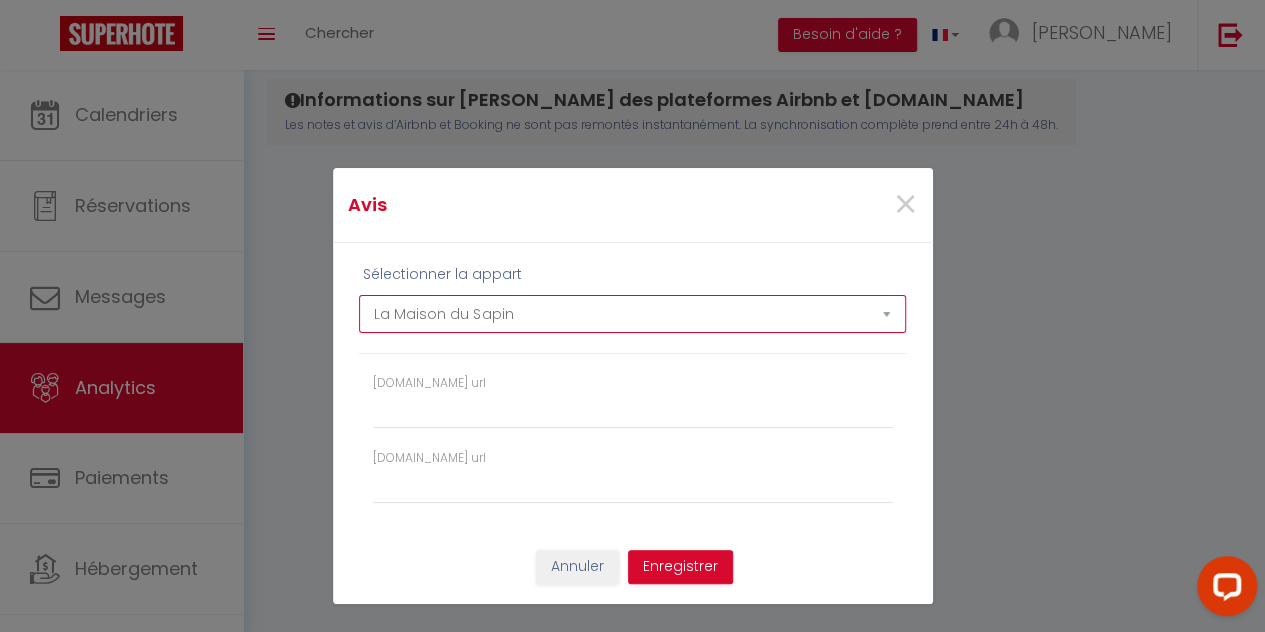 click on "La Maison du Sapin" at bounding box center [632, 314] 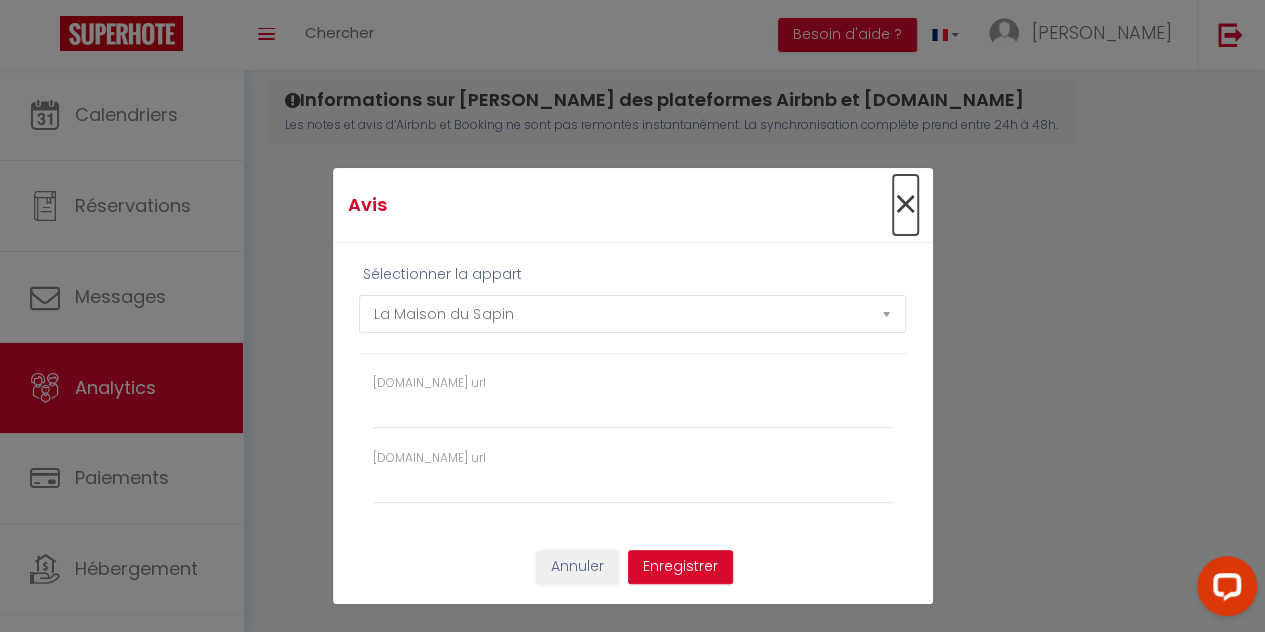 click on "×" at bounding box center [905, 205] 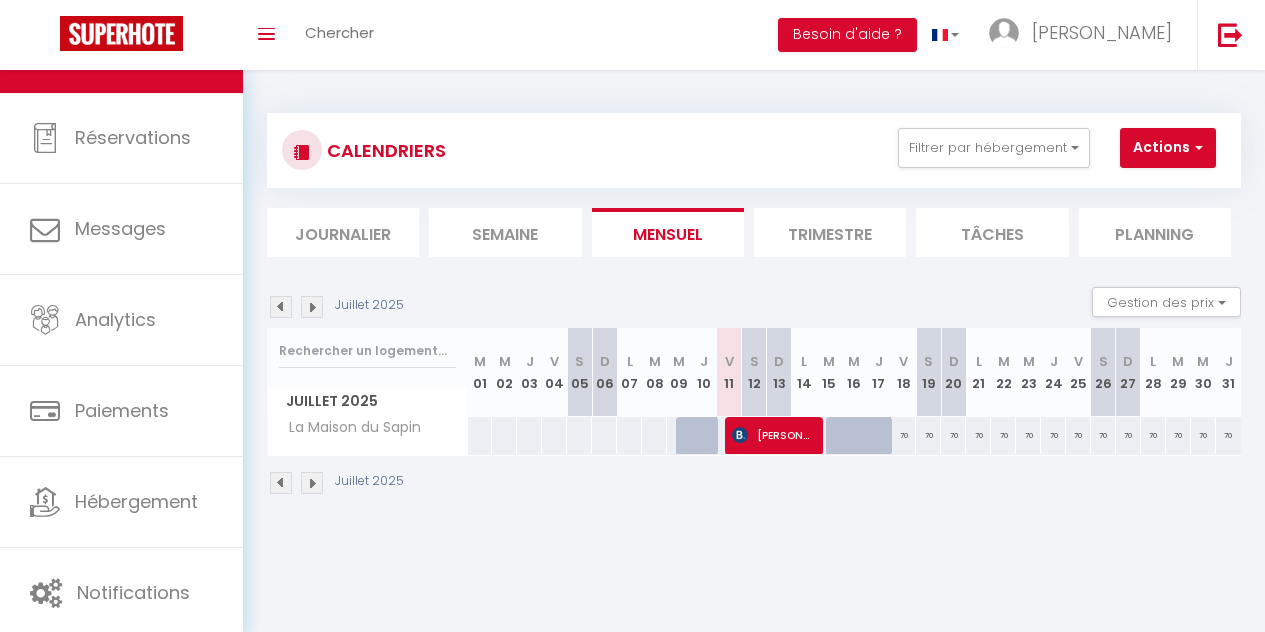 scroll, scrollTop: 0, scrollLeft: 0, axis: both 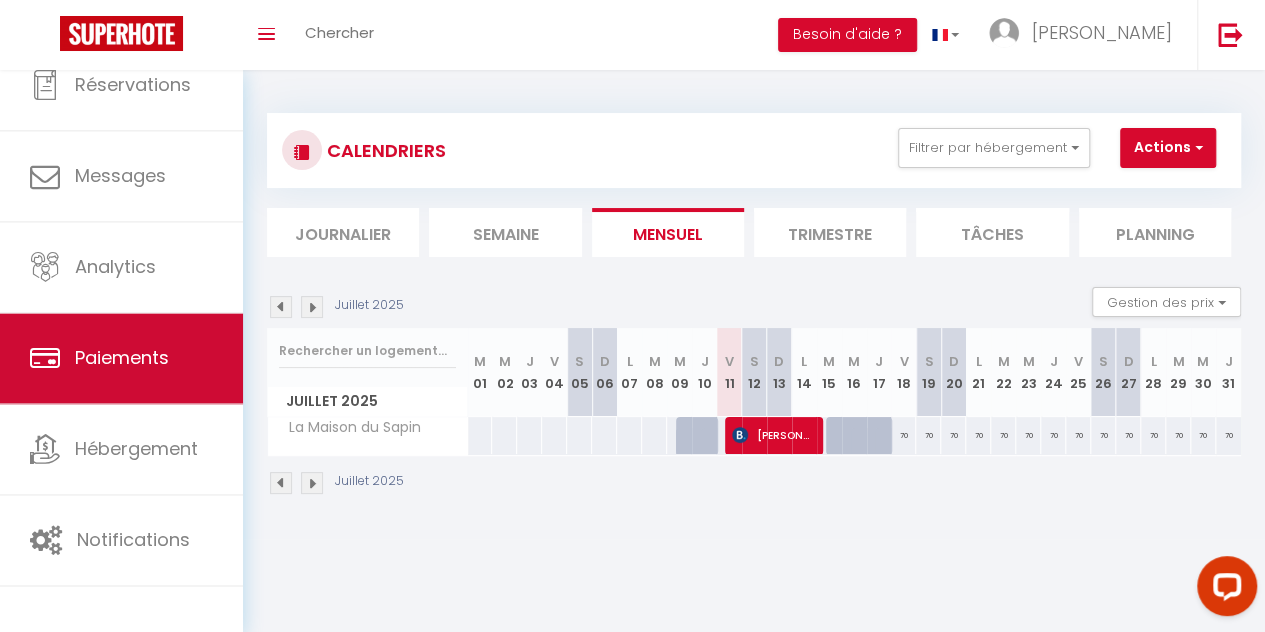 click on "Paiements" at bounding box center [121, 359] 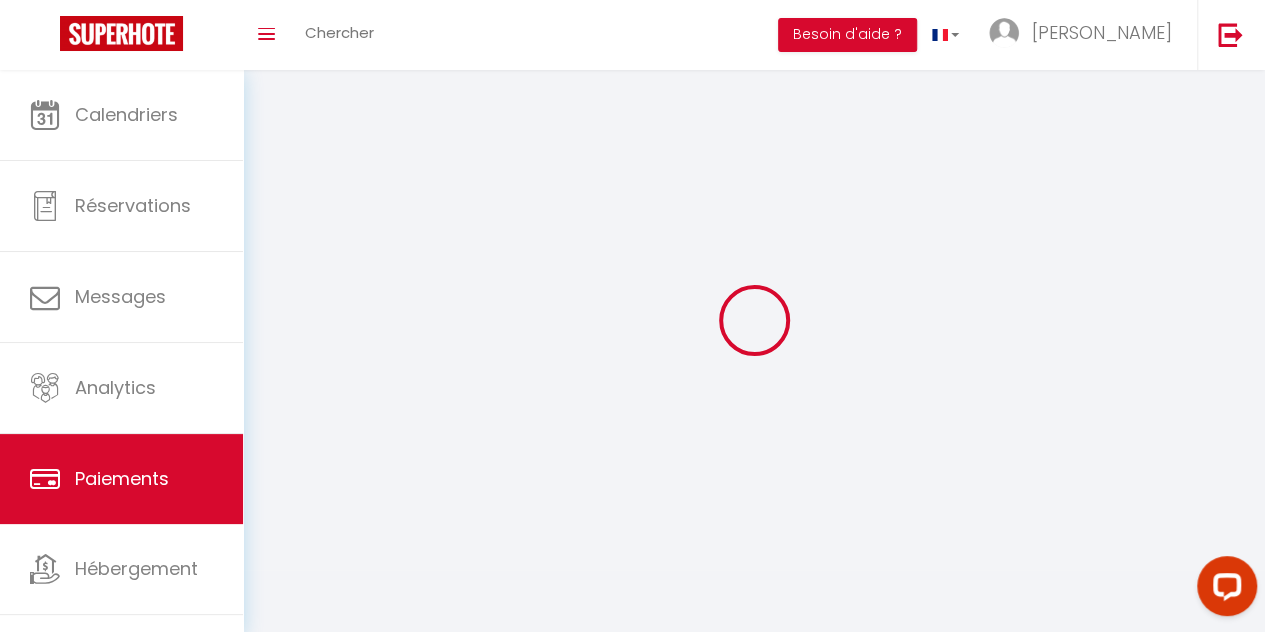 select on "2" 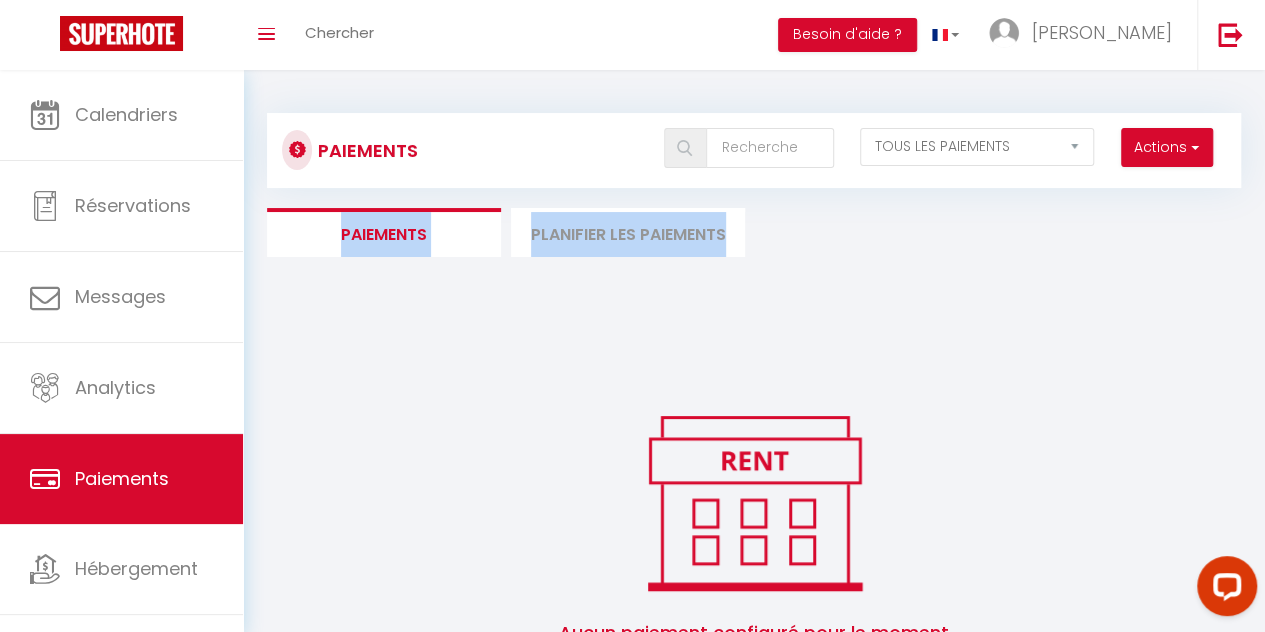 drag, startPoint x: 252, startPoint y: 311, endPoint x: 244, endPoint y: 201, distance: 110.29053 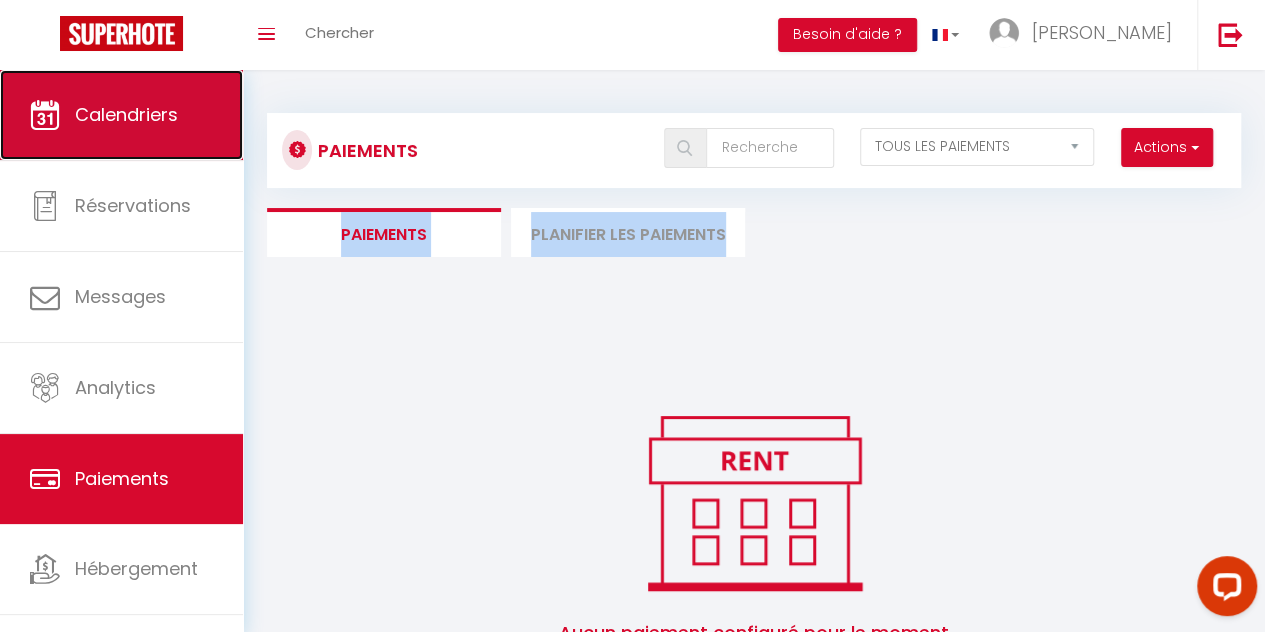 click on "Calendriers" at bounding box center [126, 114] 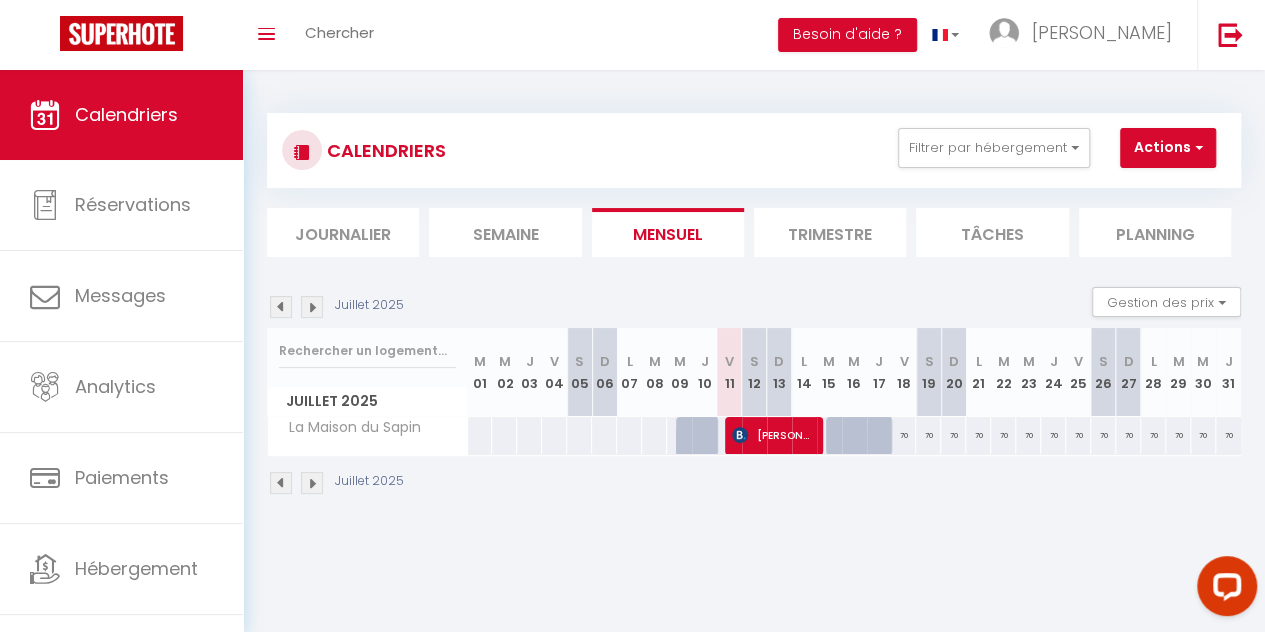 click on "70" at bounding box center (903, 435) 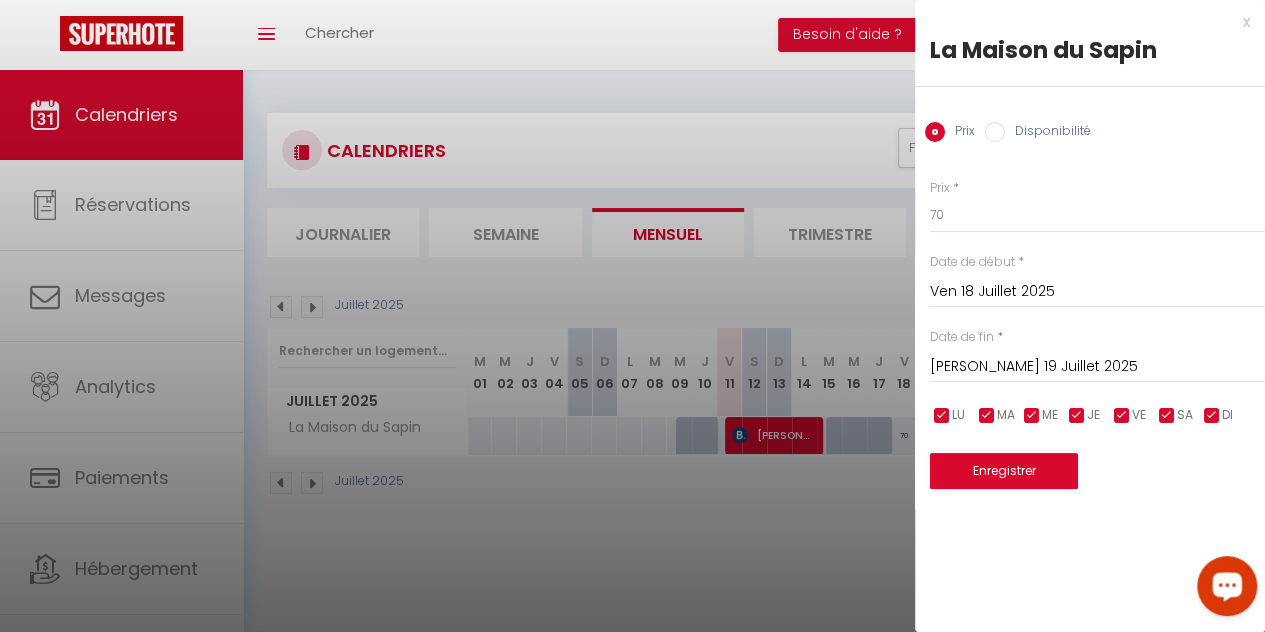 scroll, scrollTop: 70, scrollLeft: 0, axis: vertical 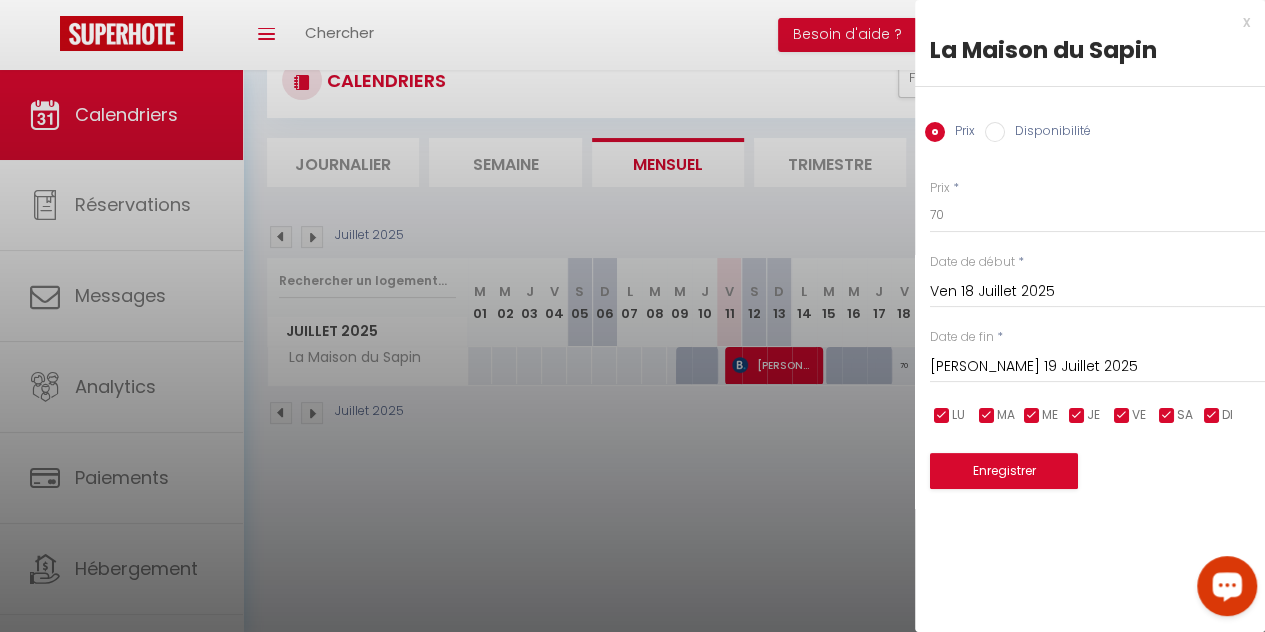 click at bounding box center (632, 316) 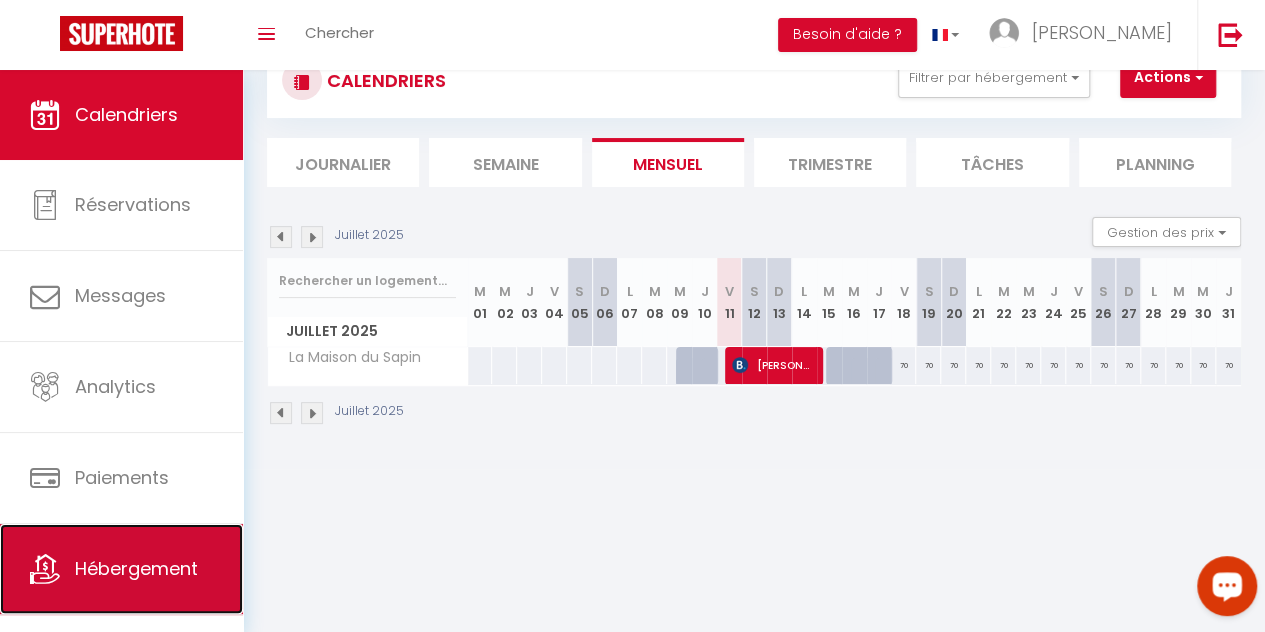 click on "Hébergement" at bounding box center [136, 568] 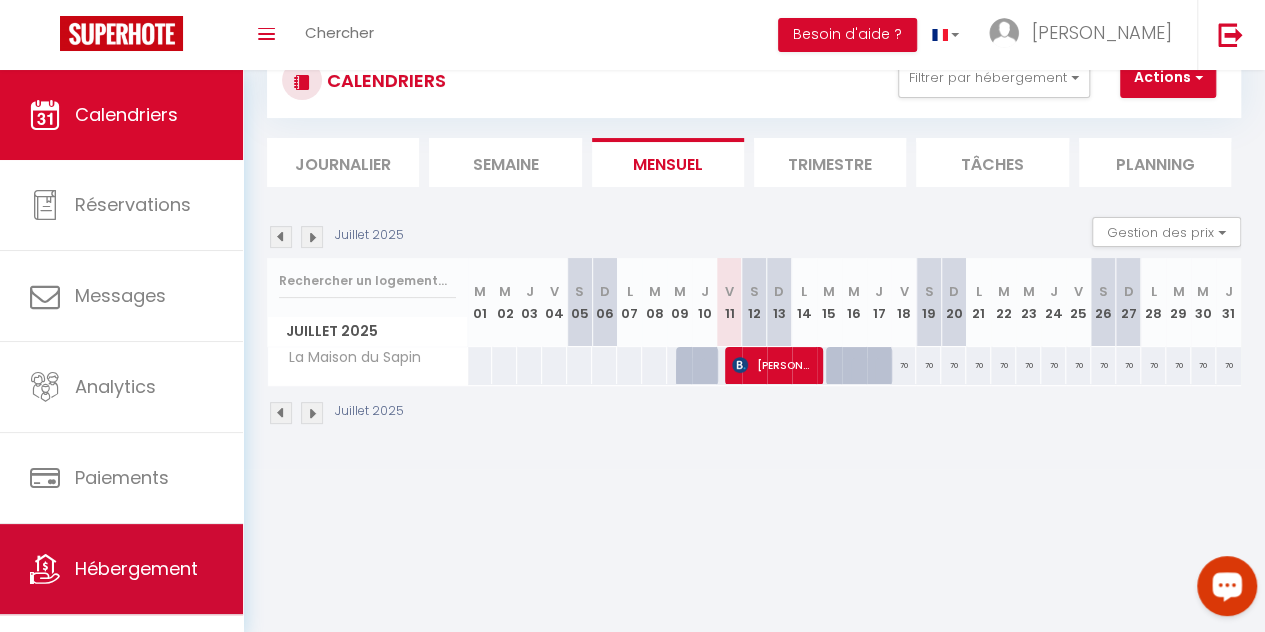 scroll, scrollTop: 0, scrollLeft: 0, axis: both 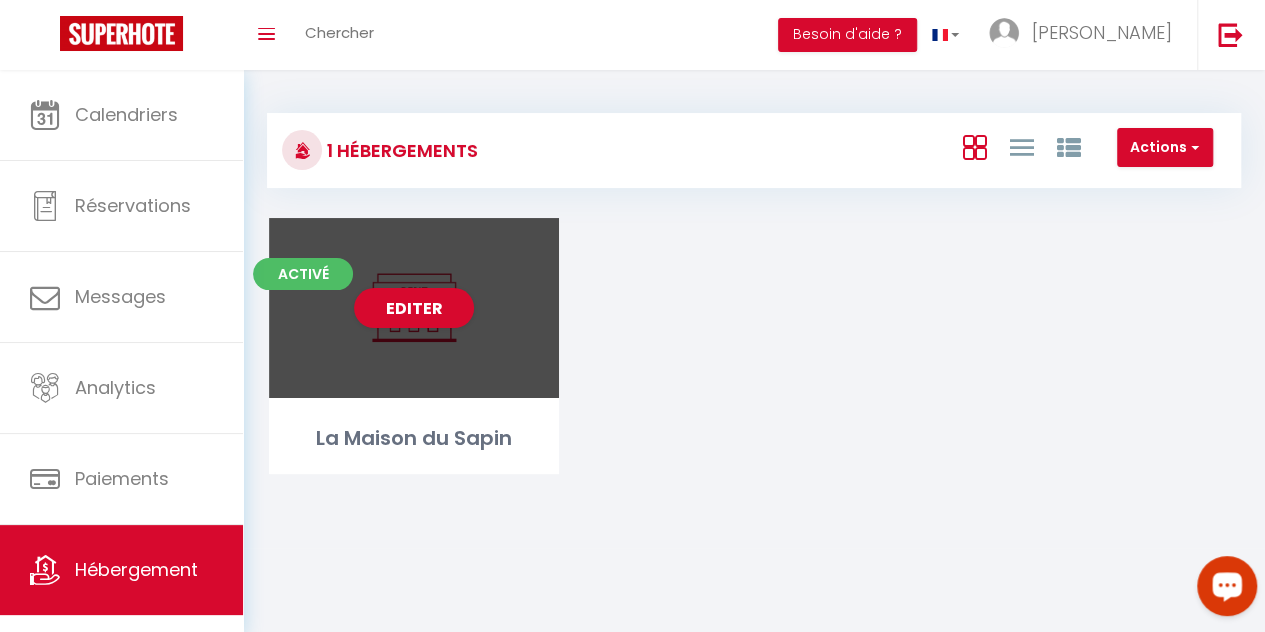 click on "Editer" at bounding box center [414, 308] 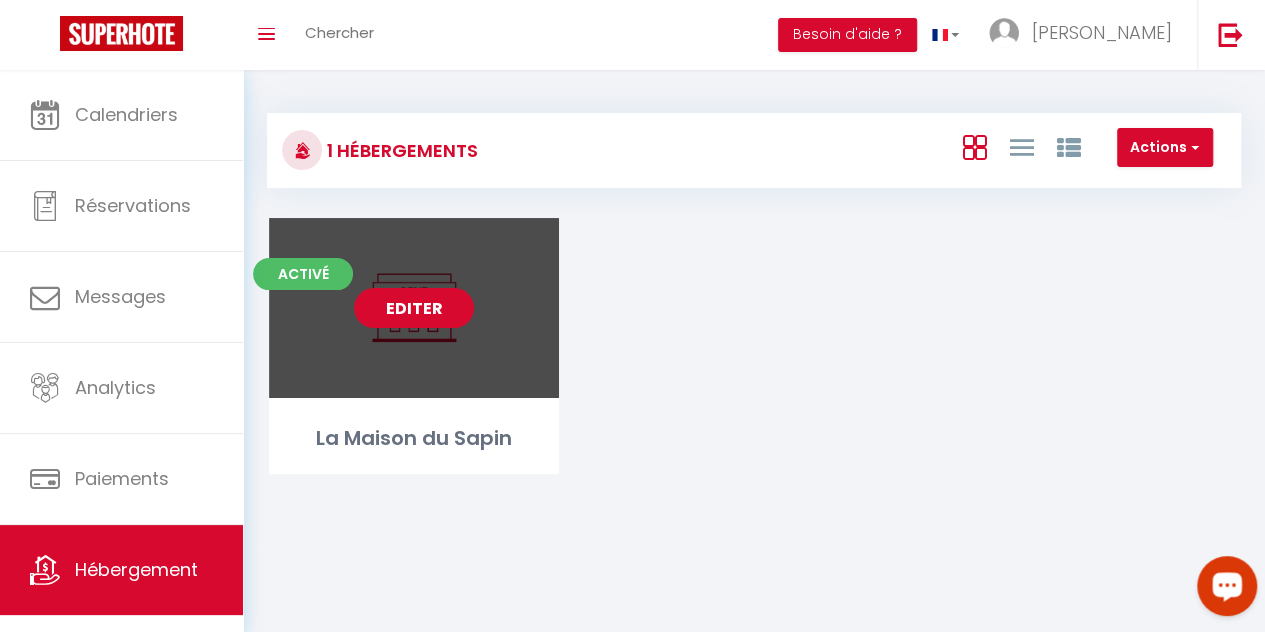 click on "Editer" at bounding box center (414, 308) 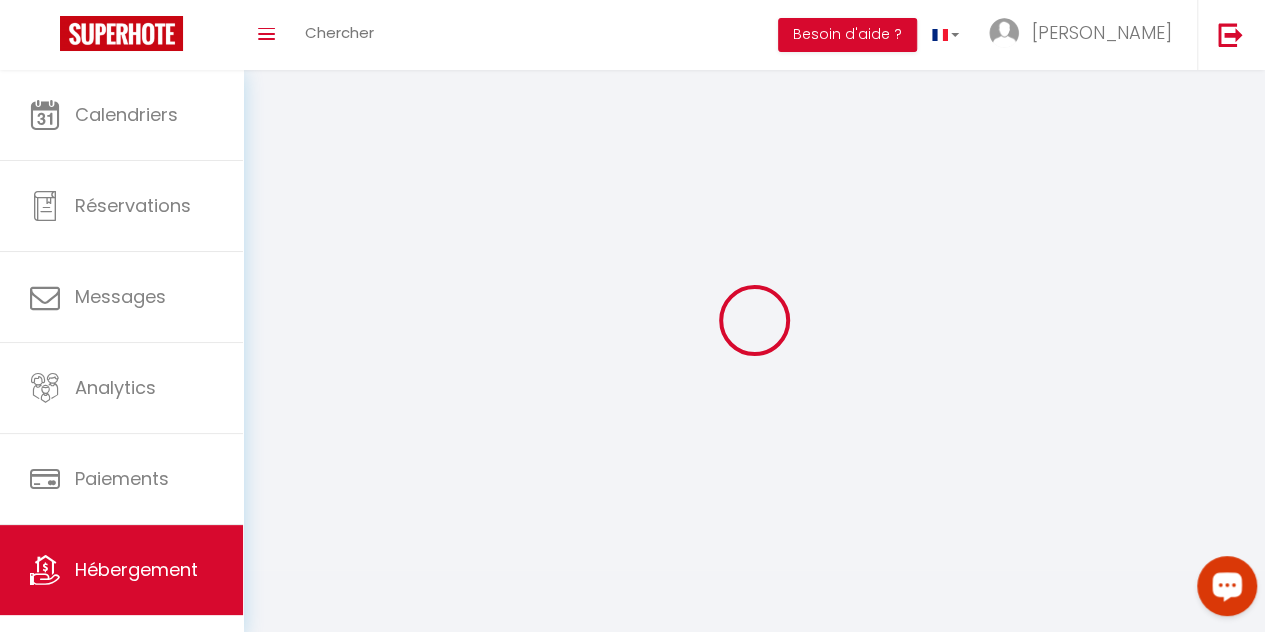 select 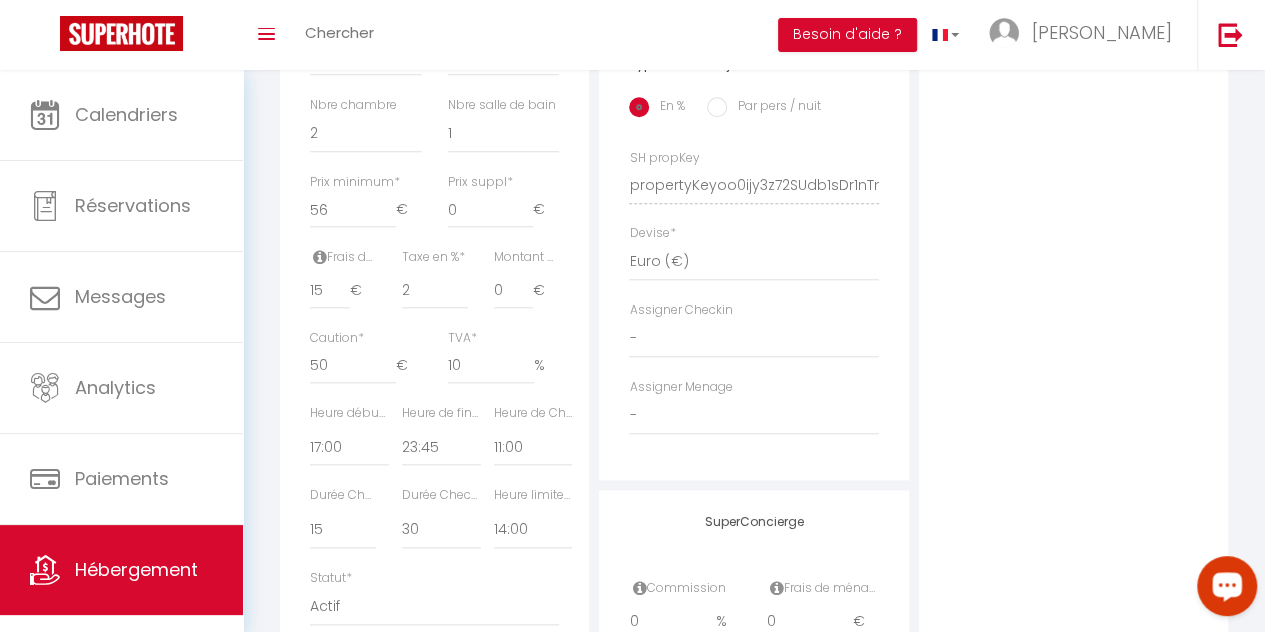 scroll, scrollTop: 828, scrollLeft: 0, axis: vertical 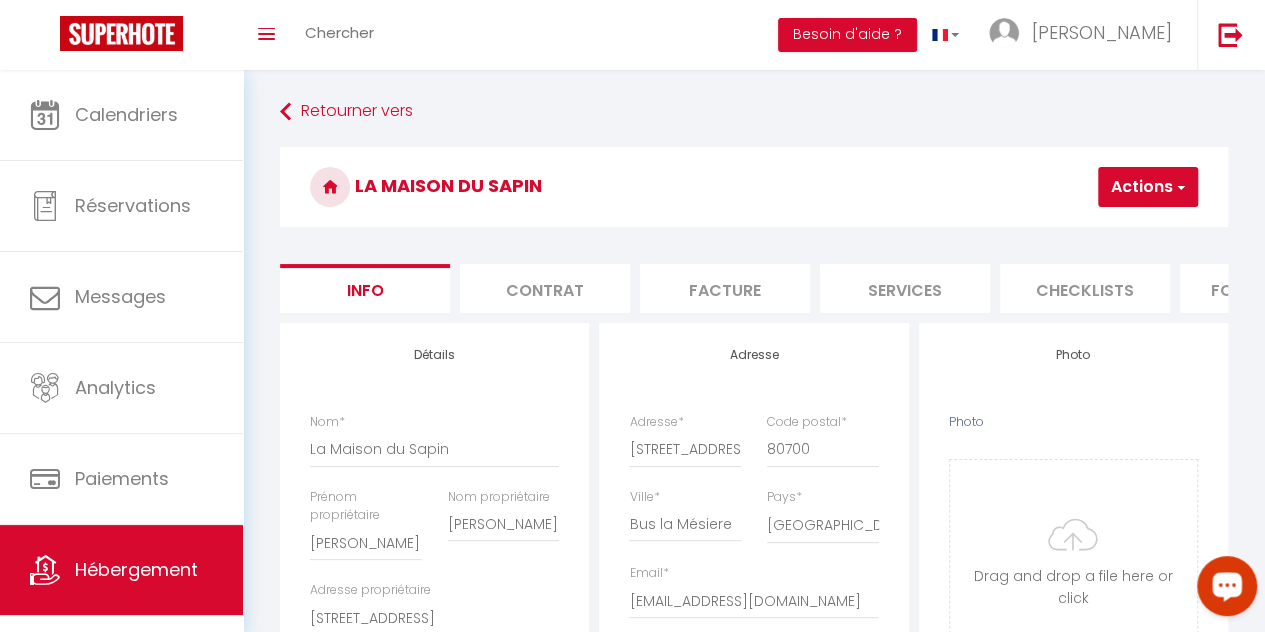 click on "Contrat" at bounding box center (545, 288) 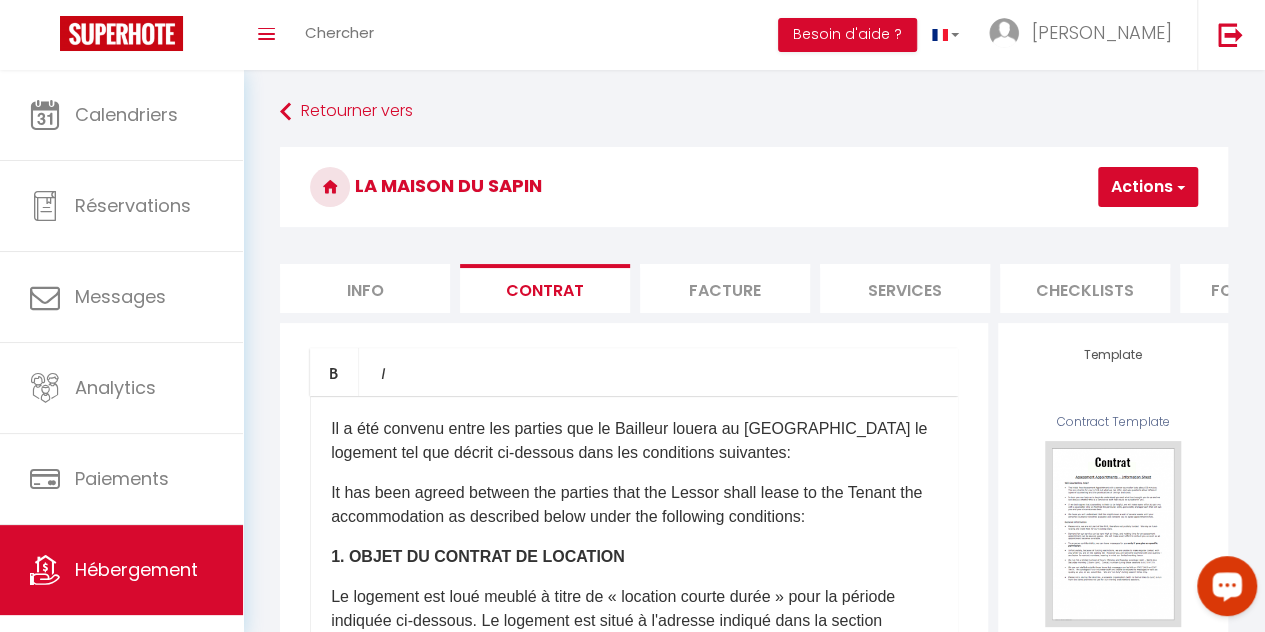 click on "Facture" at bounding box center [725, 288] 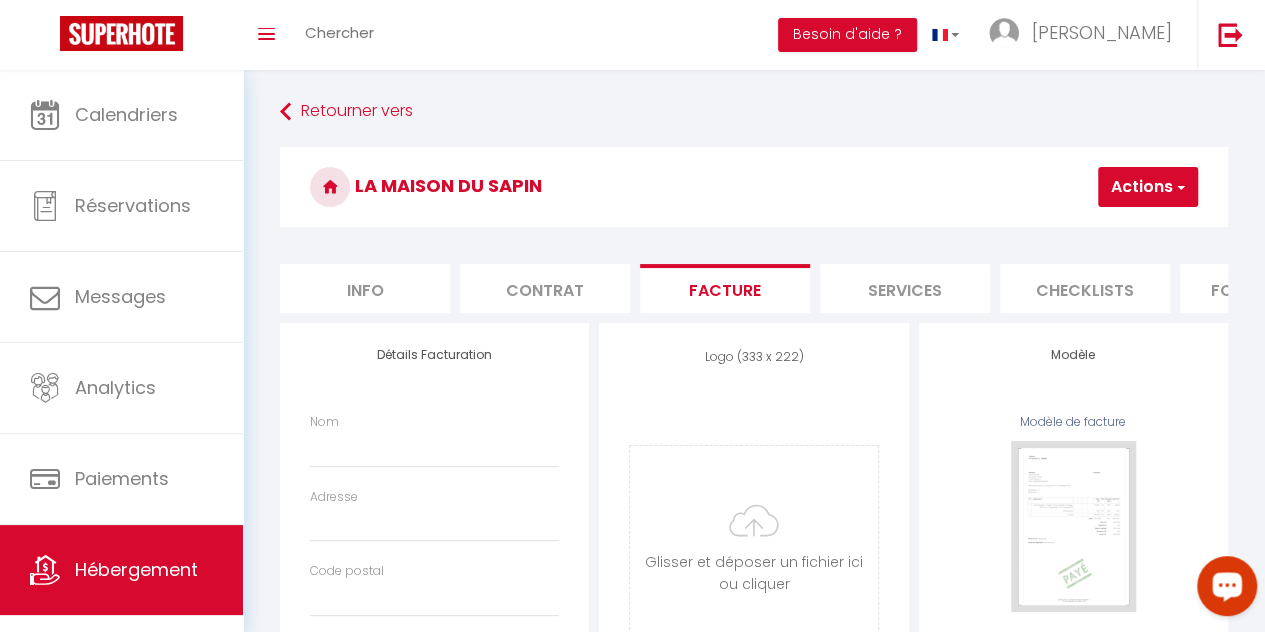 select 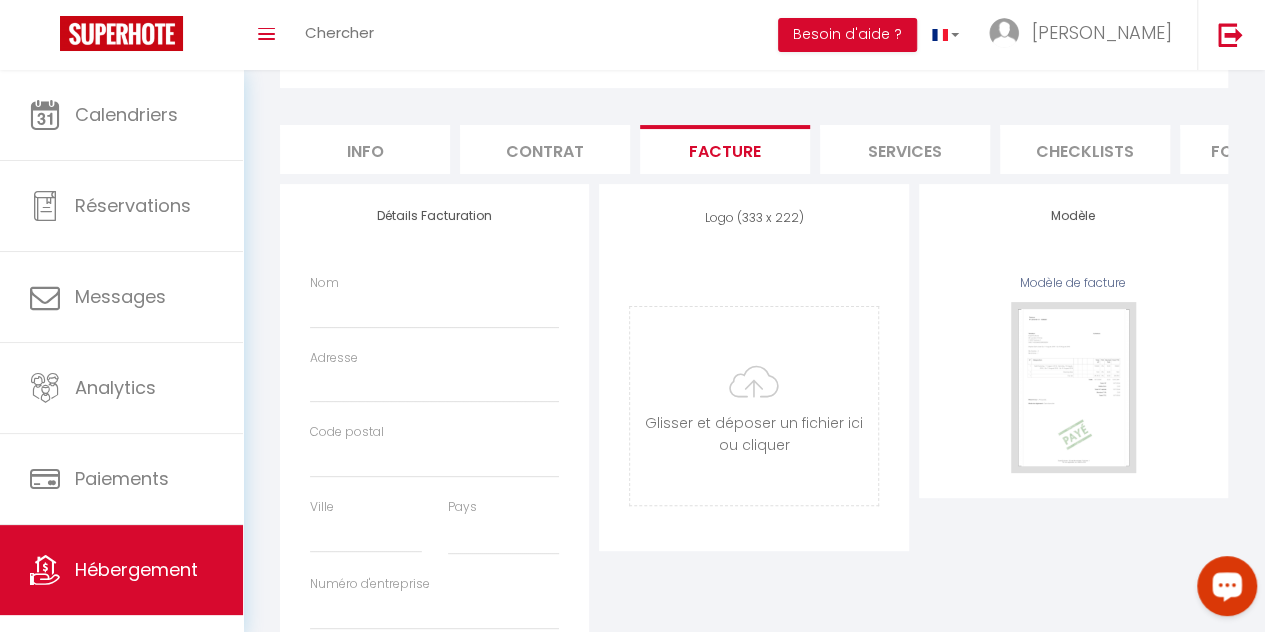 scroll, scrollTop: 0, scrollLeft: 0, axis: both 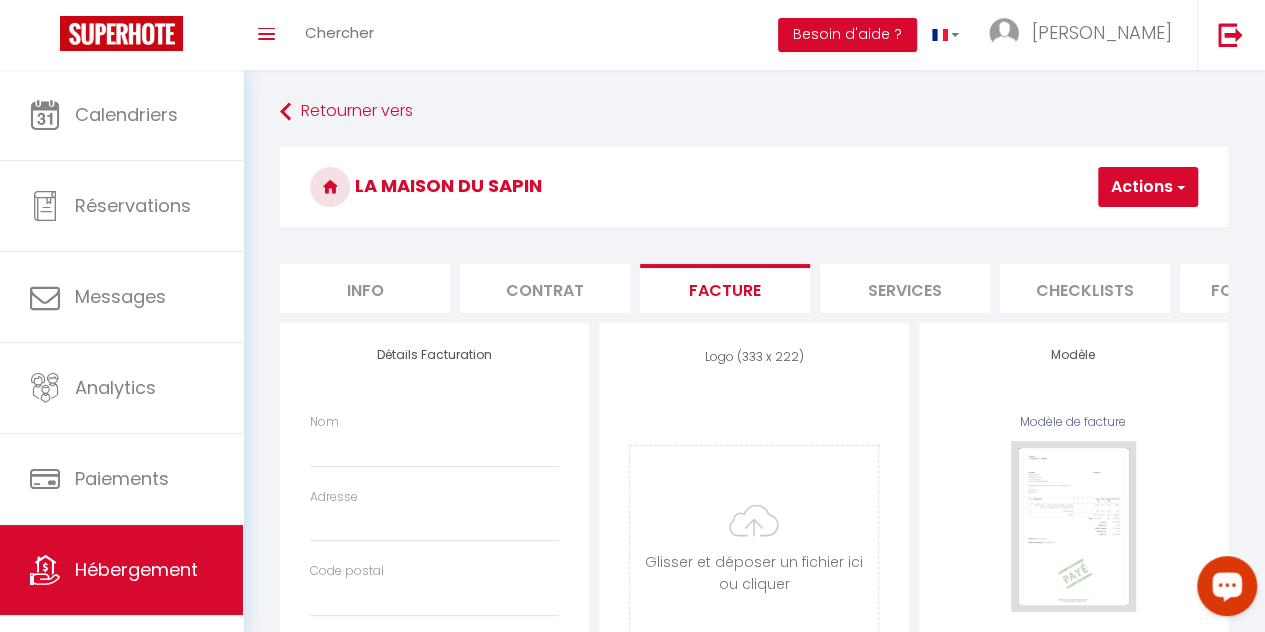 click on "Services" at bounding box center (905, 288) 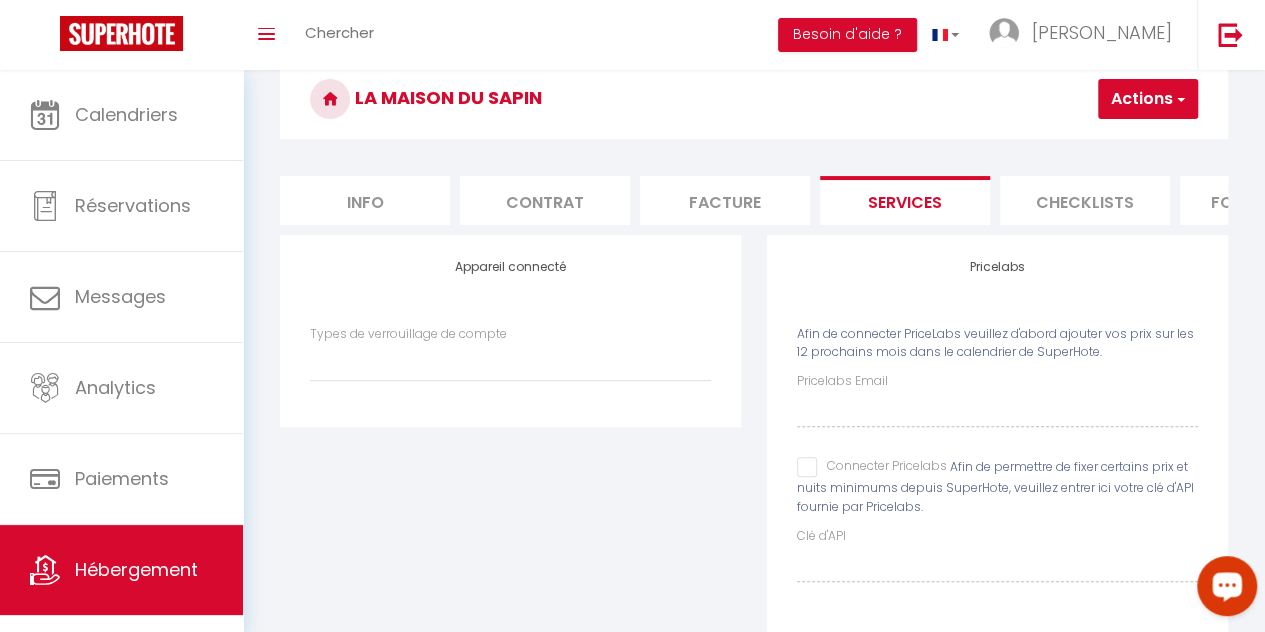 scroll, scrollTop: 158, scrollLeft: 0, axis: vertical 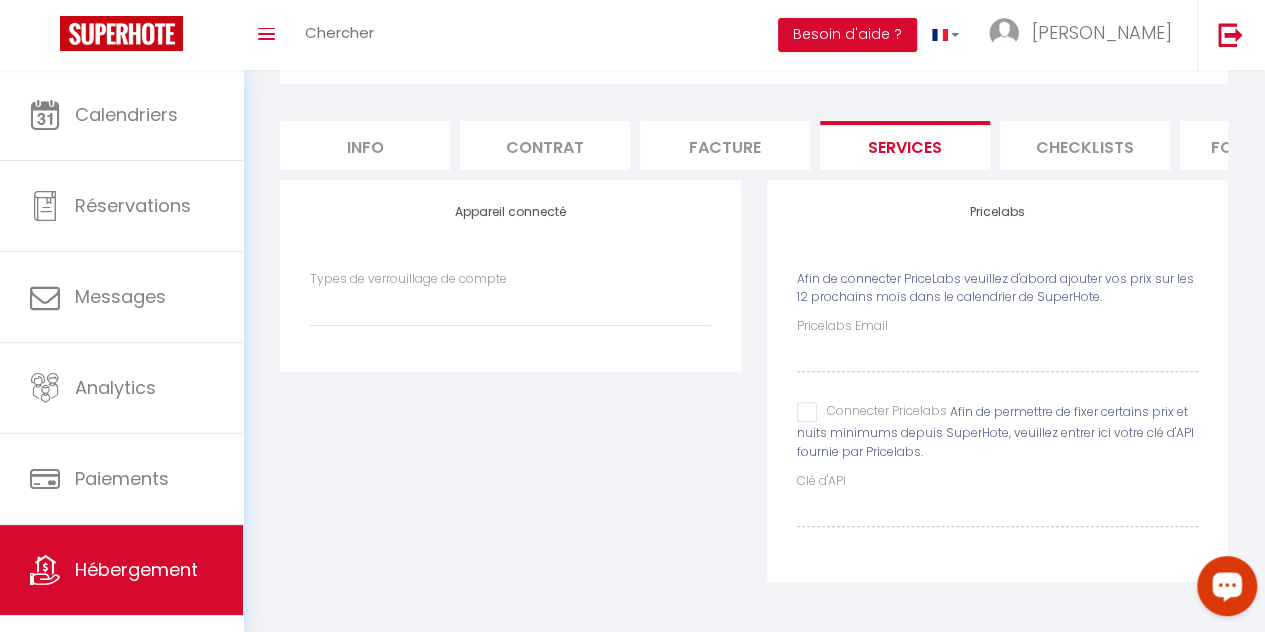click on "Checklists" at bounding box center [1085, 145] 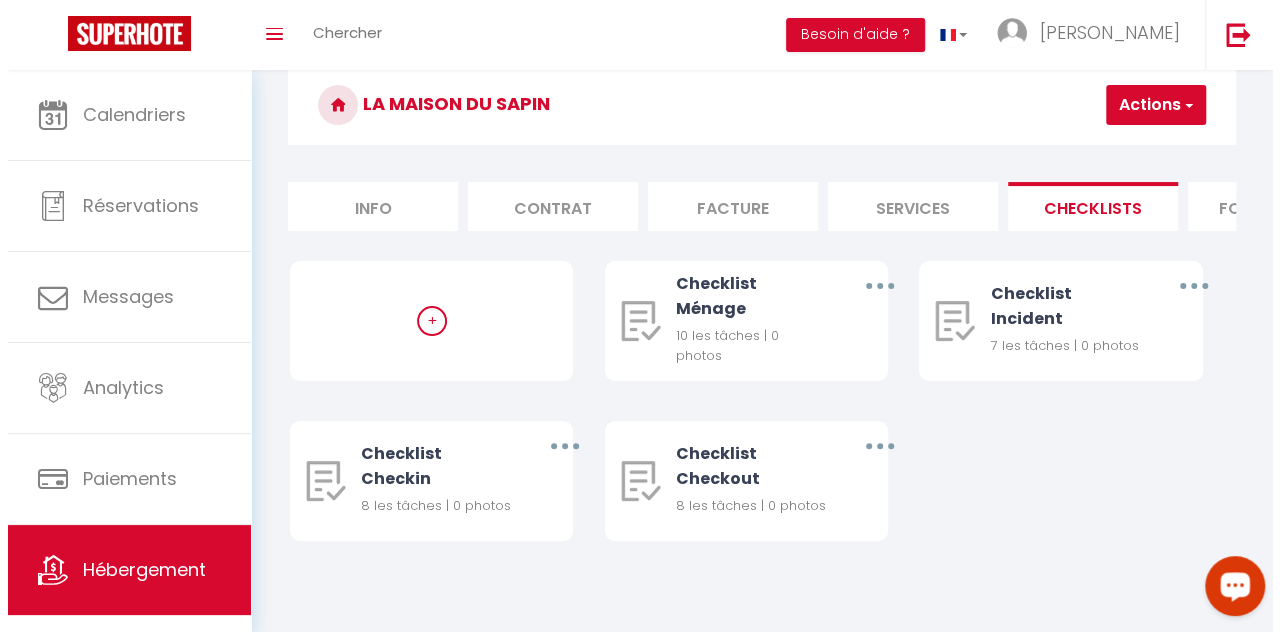 scroll, scrollTop: 96, scrollLeft: 0, axis: vertical 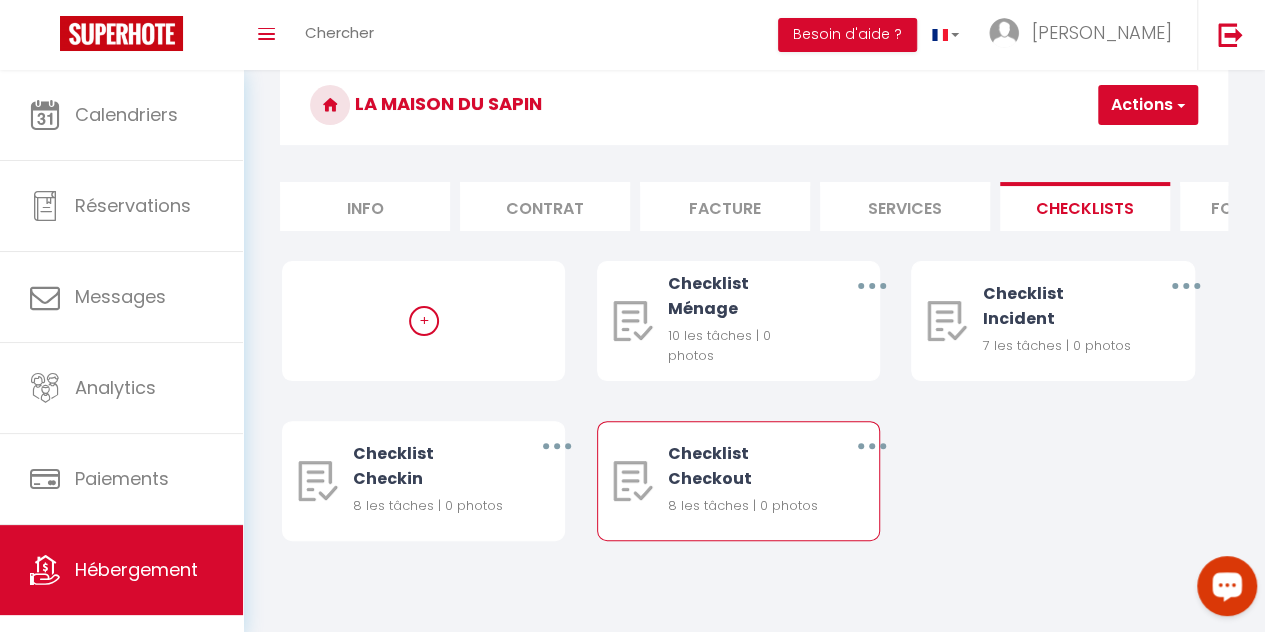 click on "Checklist Checkout" at bounding box center (743, 466) 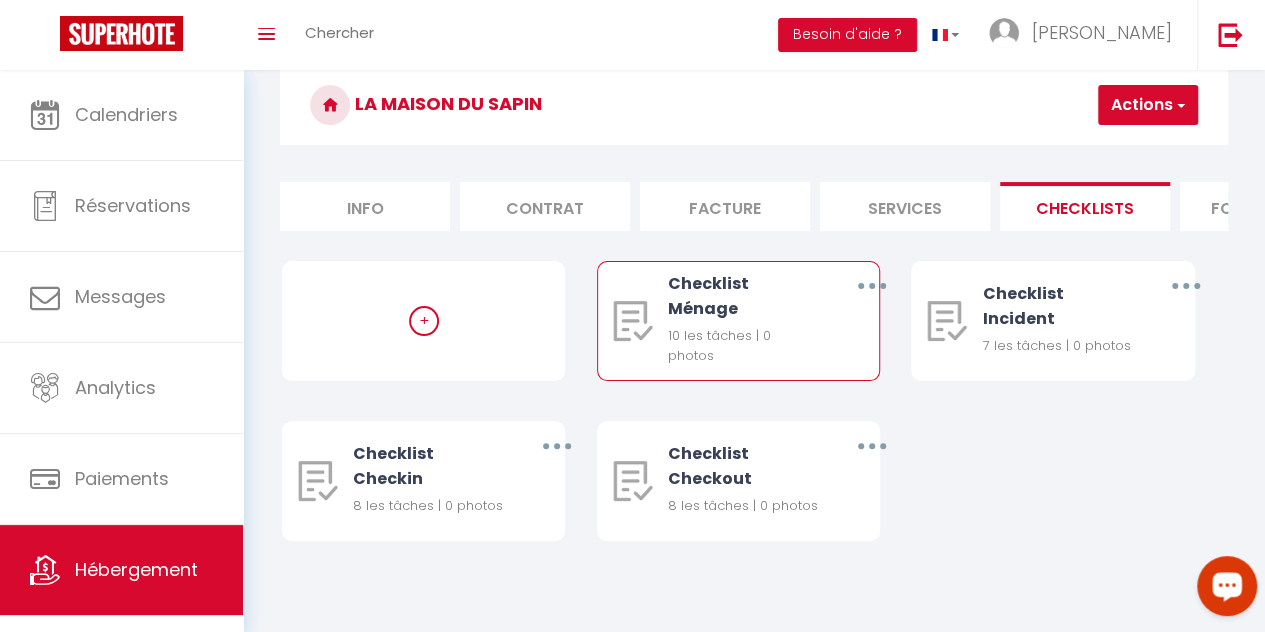 click at bounding box center [871, 286] 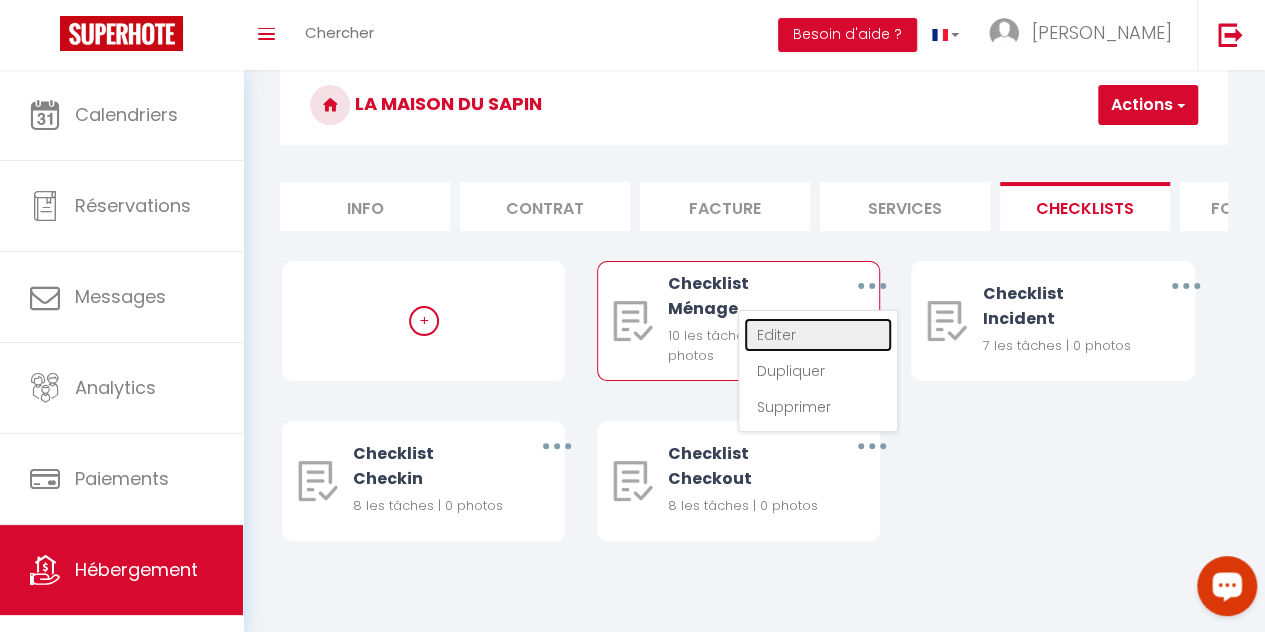 click on "Editer" at bounding box center (818, 335) 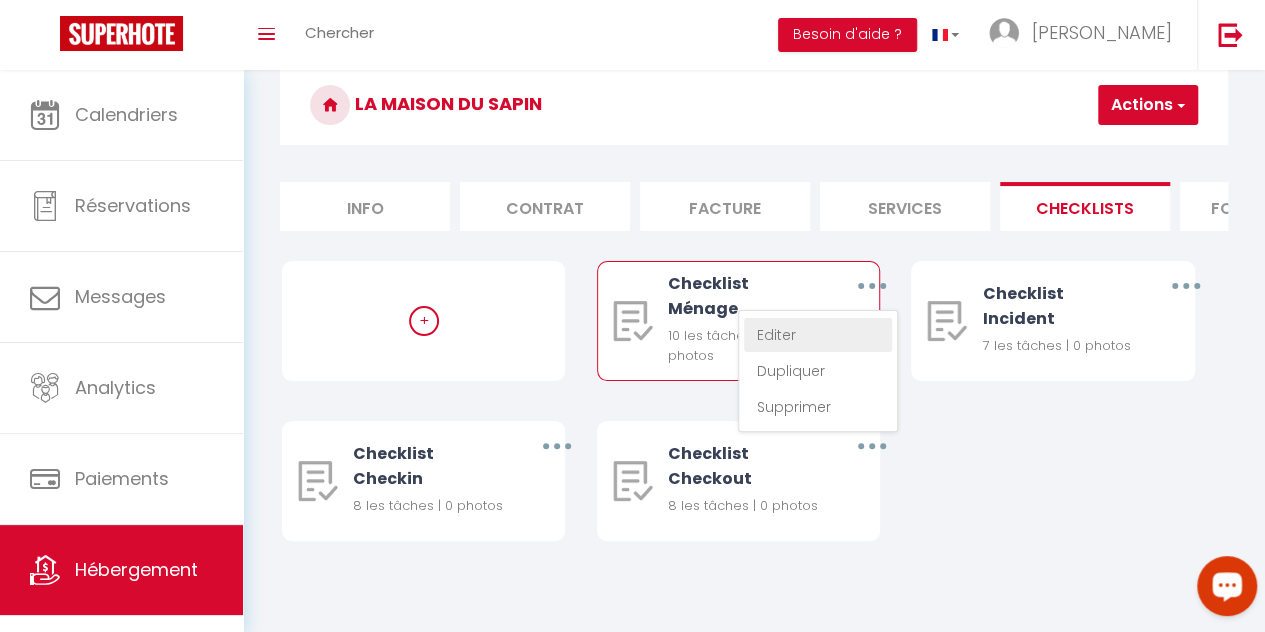 type on "Checklist Ménage" 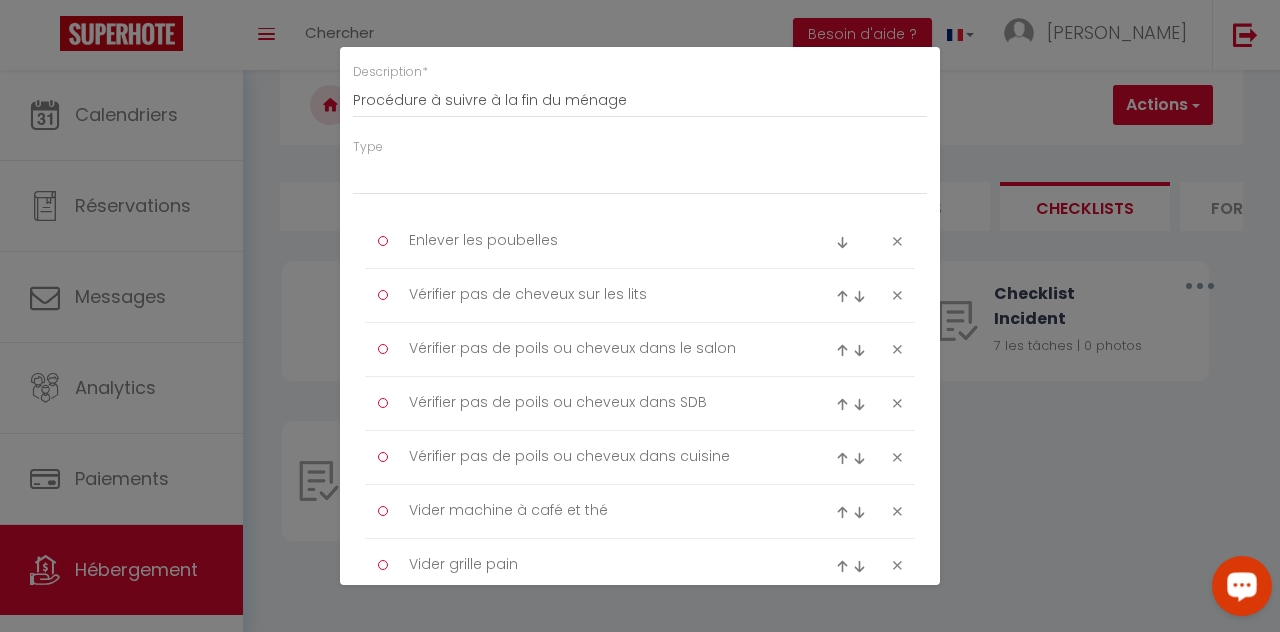 scroll, scrollTop: 174, scrollLeft: 0, axis: vertical 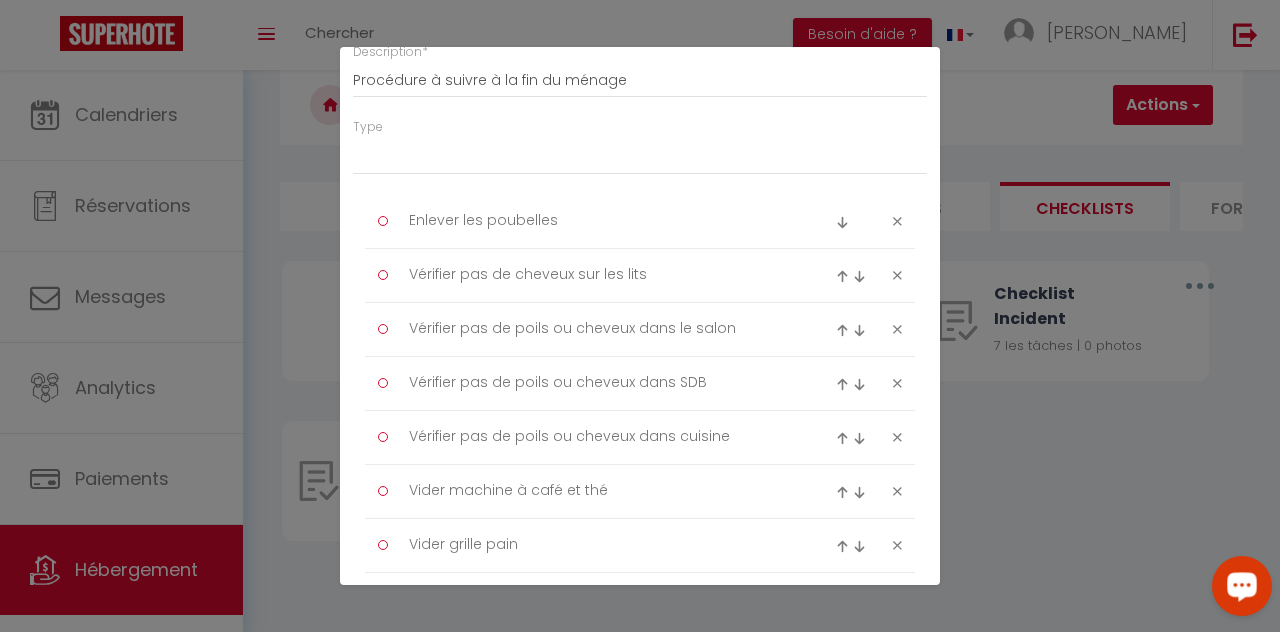 click at bounding box center (383, 221) 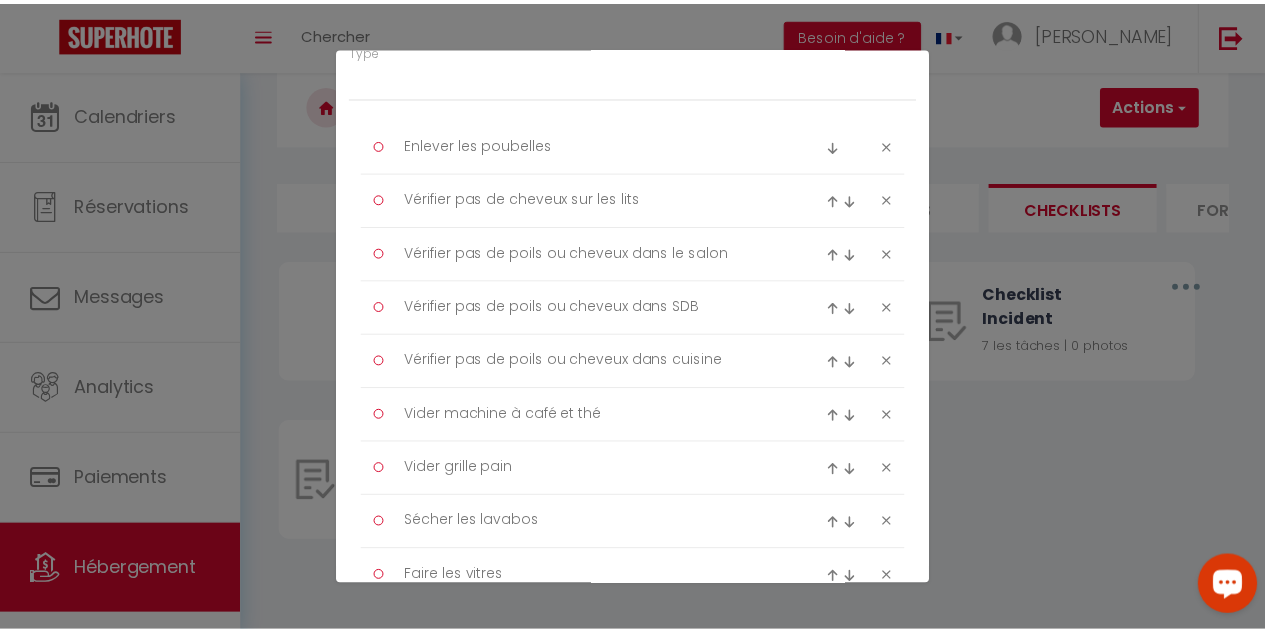 scroll, scrollTop: 0, scrollLeft: 0, axis: both 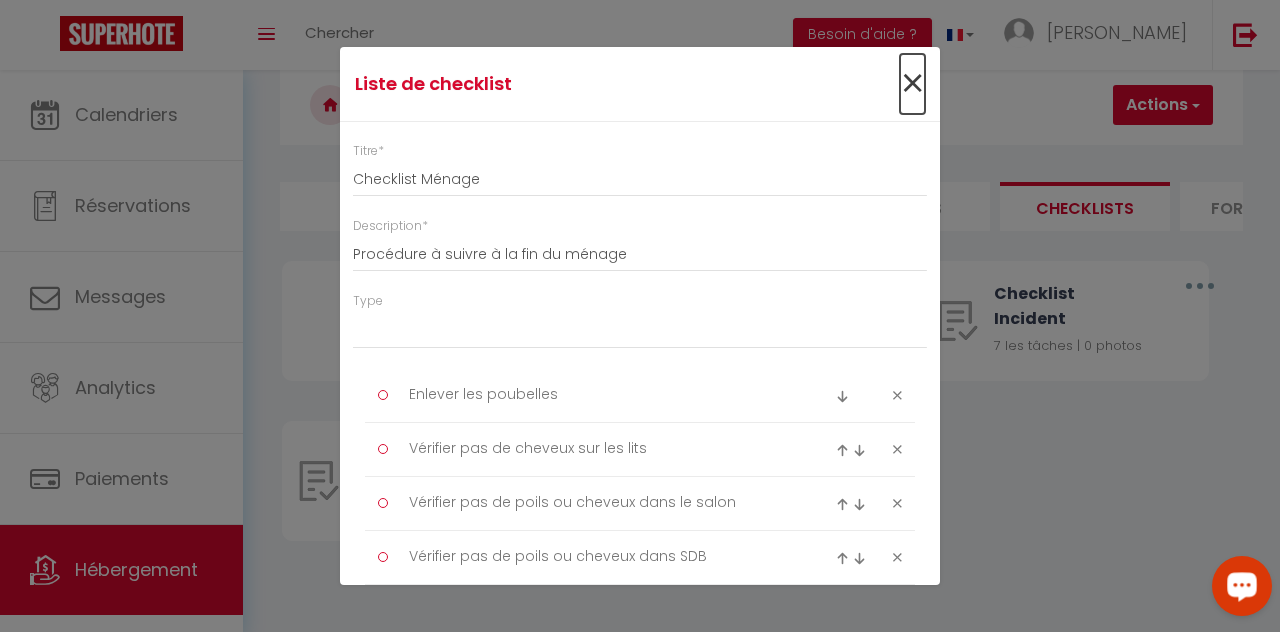 click on "×" at bounding box center [912, 84] 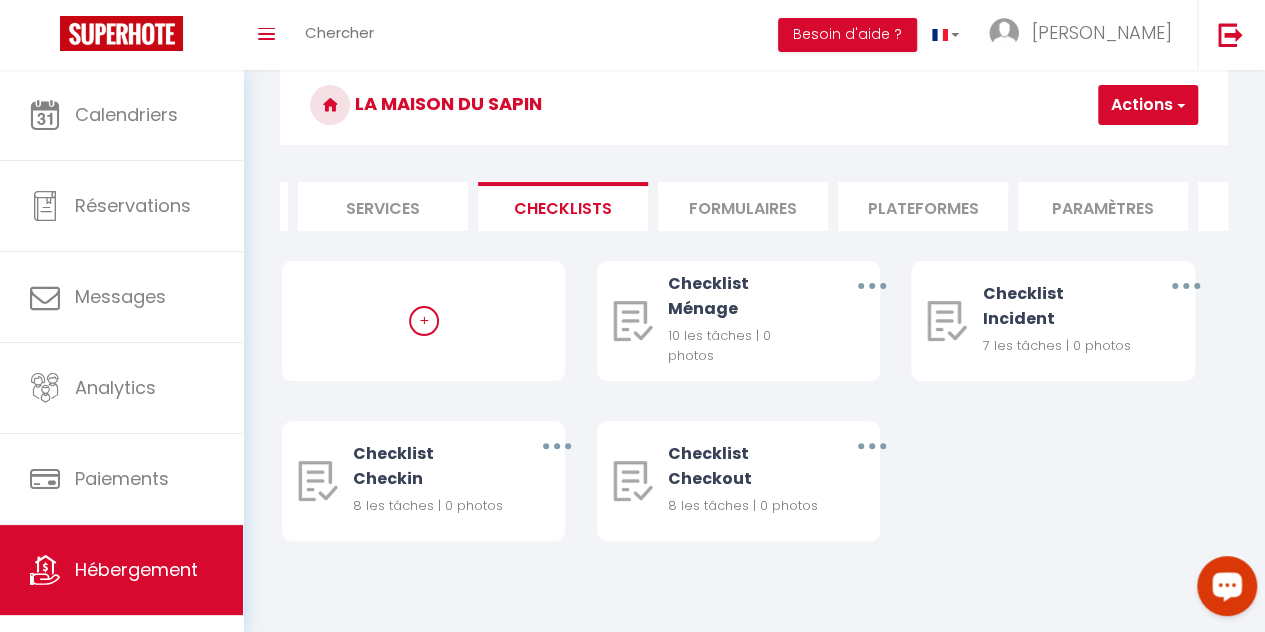 scroll, scrollTop: 0, scrollLeft: 526, axis: horizontal 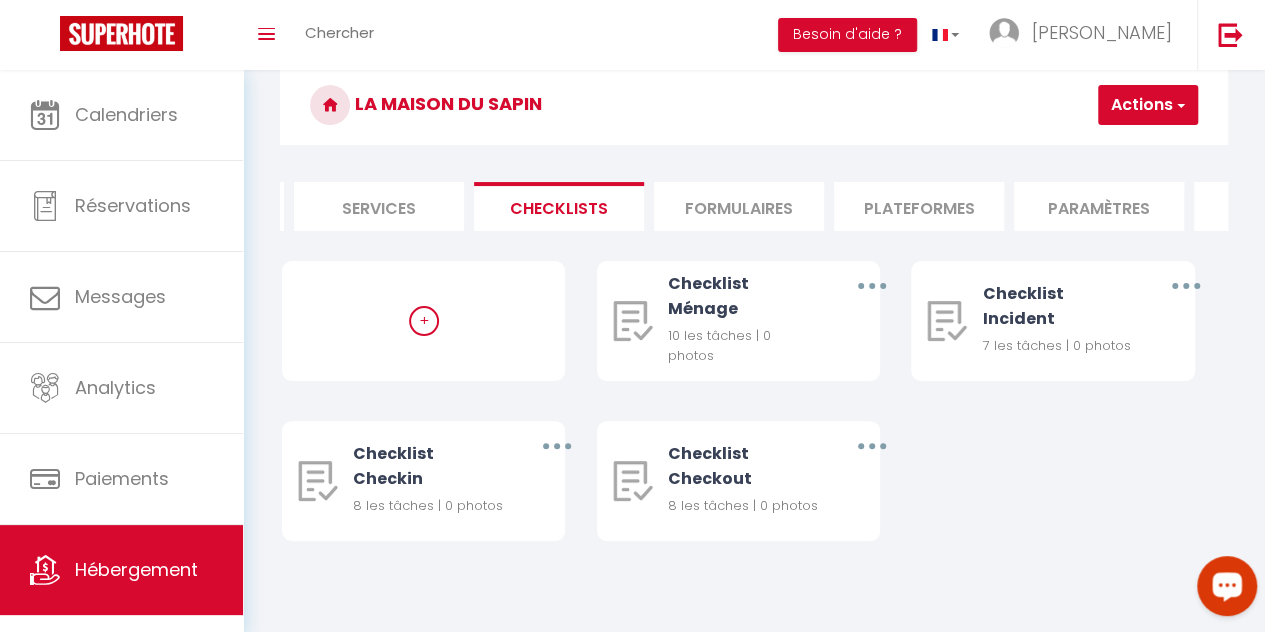 click on "Formulaires" at bounding box center [739, 206] 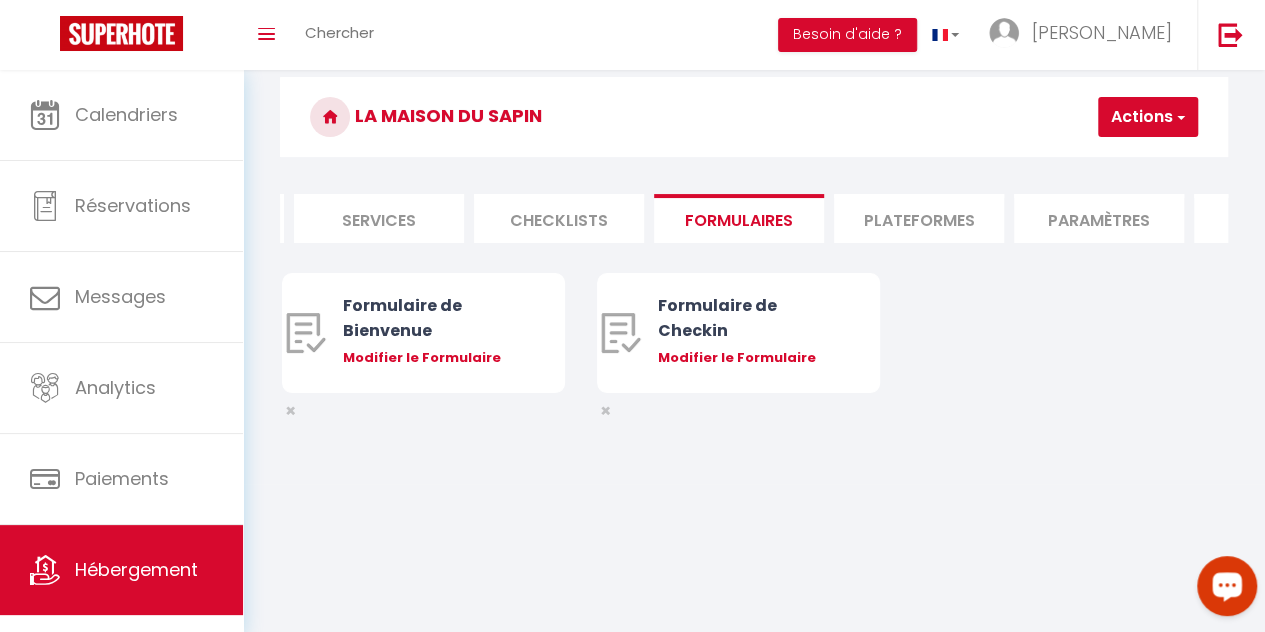 scroll, scrollTop: 70, scrollLeft: 0, axis: vertical 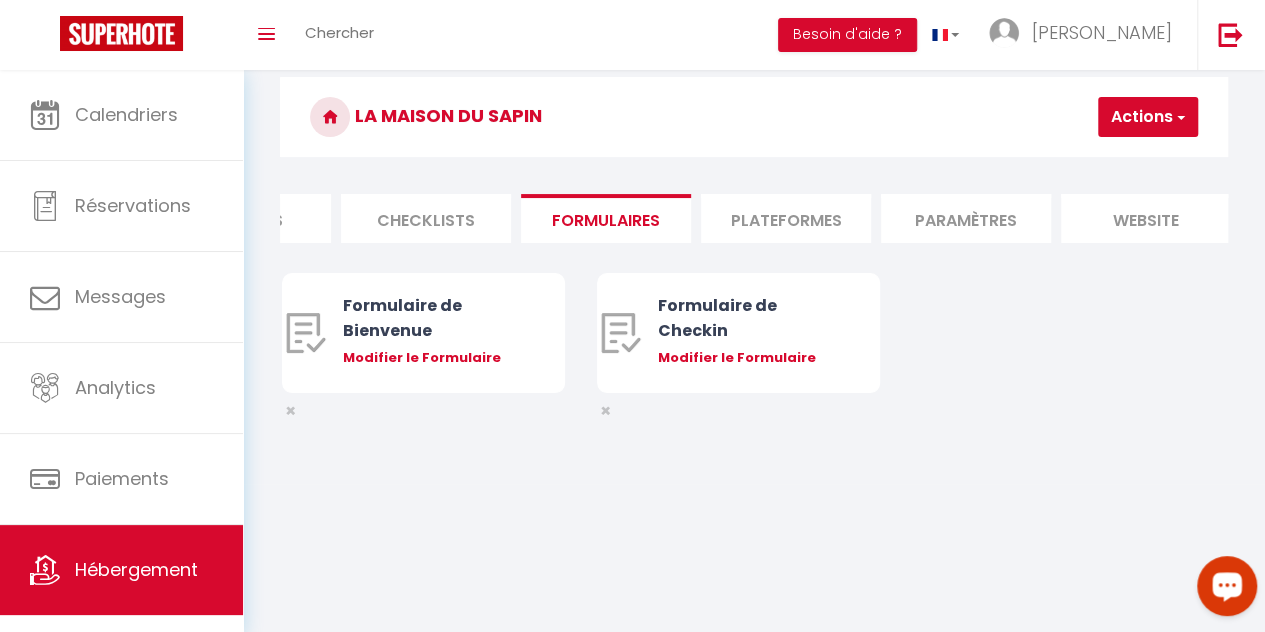 click on "Plateformes" at bounding box center (786, 218) 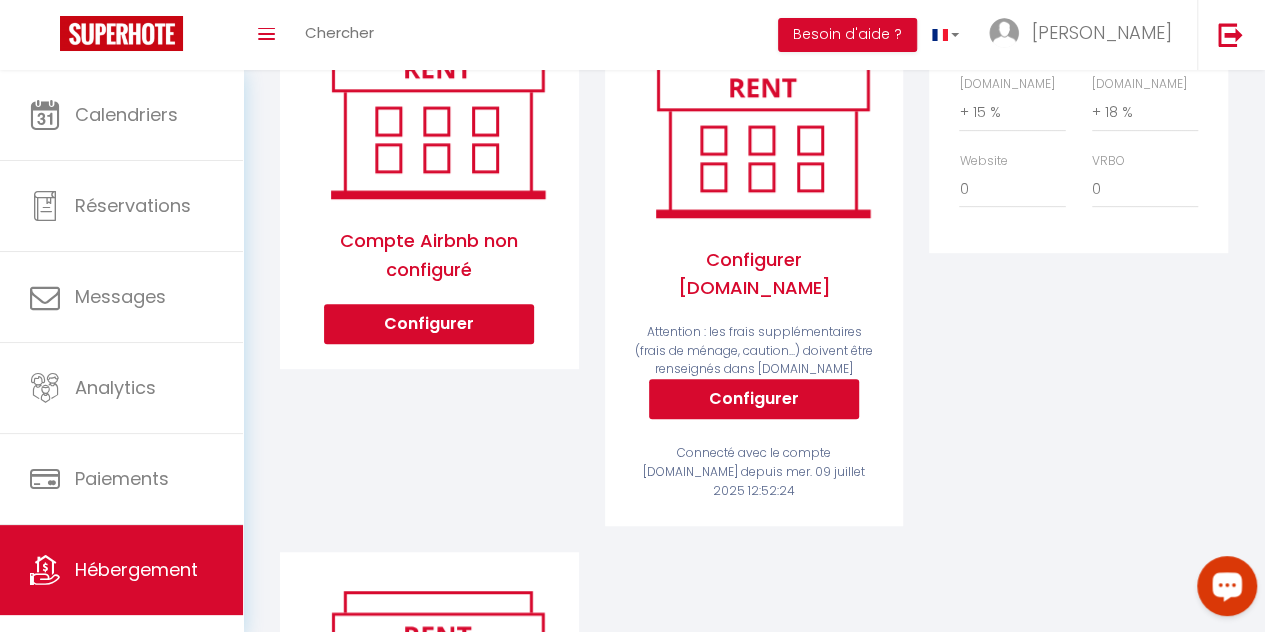 scroll, scrollTop: 177, scrollLeft: 0, axis: vertical 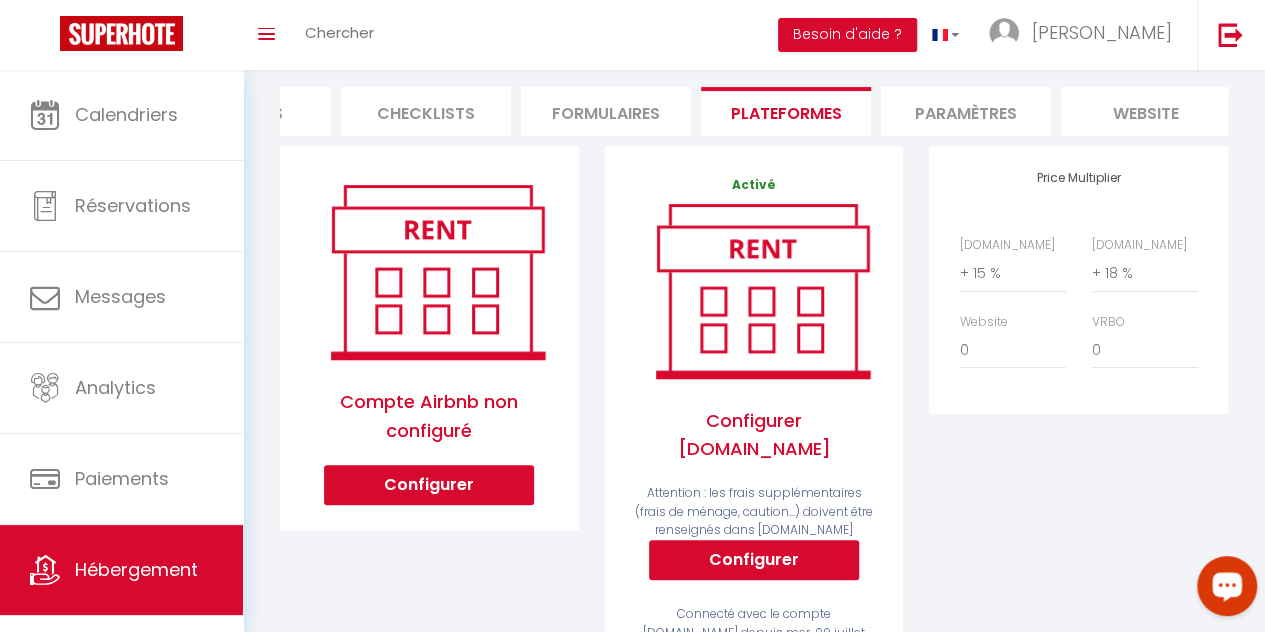 click on "Paramètres" at bounding box center (966, 111) 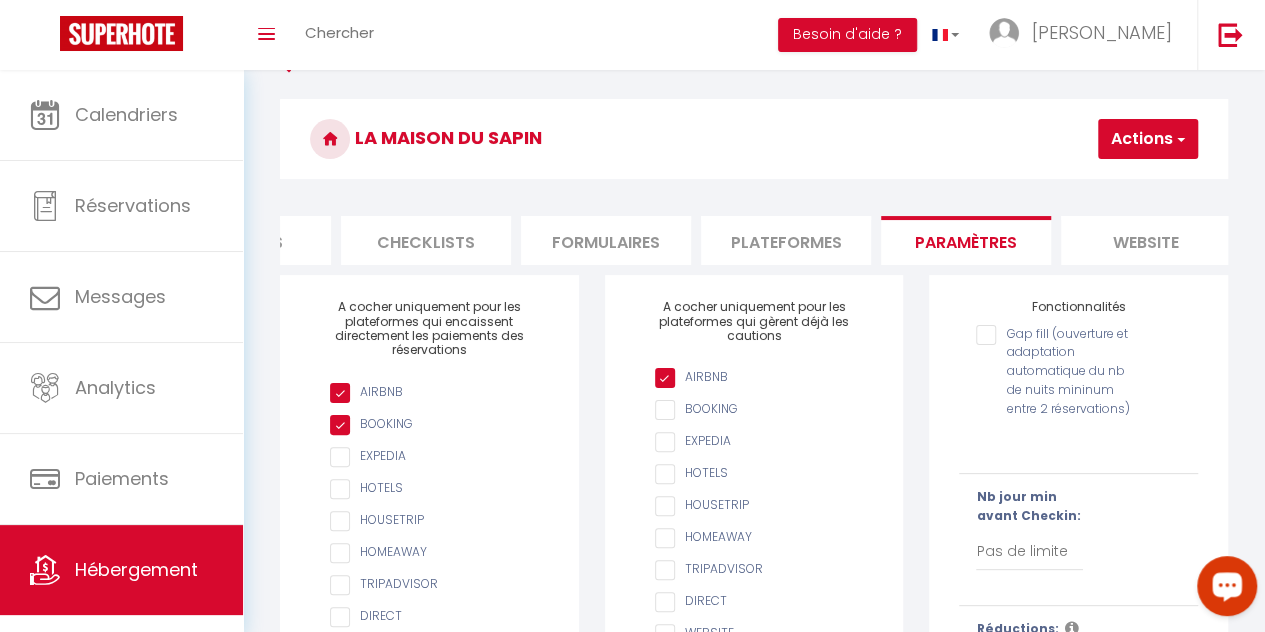 scroll, scrollTop: 0, scrollLeft: 0, axis: both 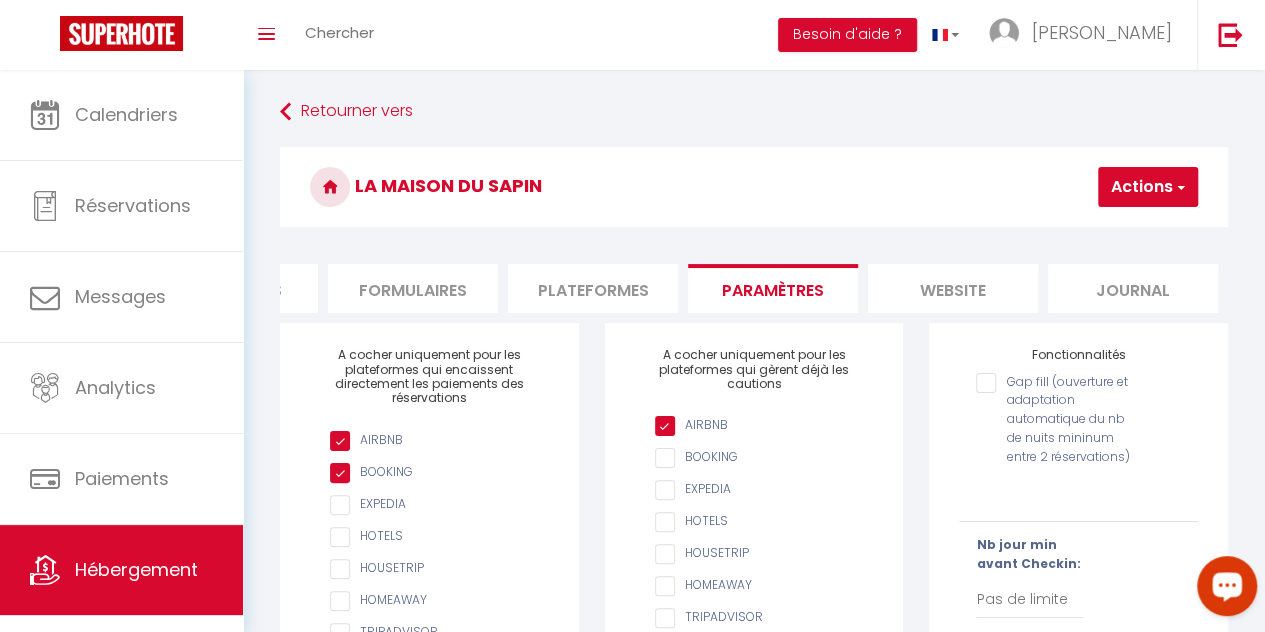 click on "website" at bounding box center (953, 288) 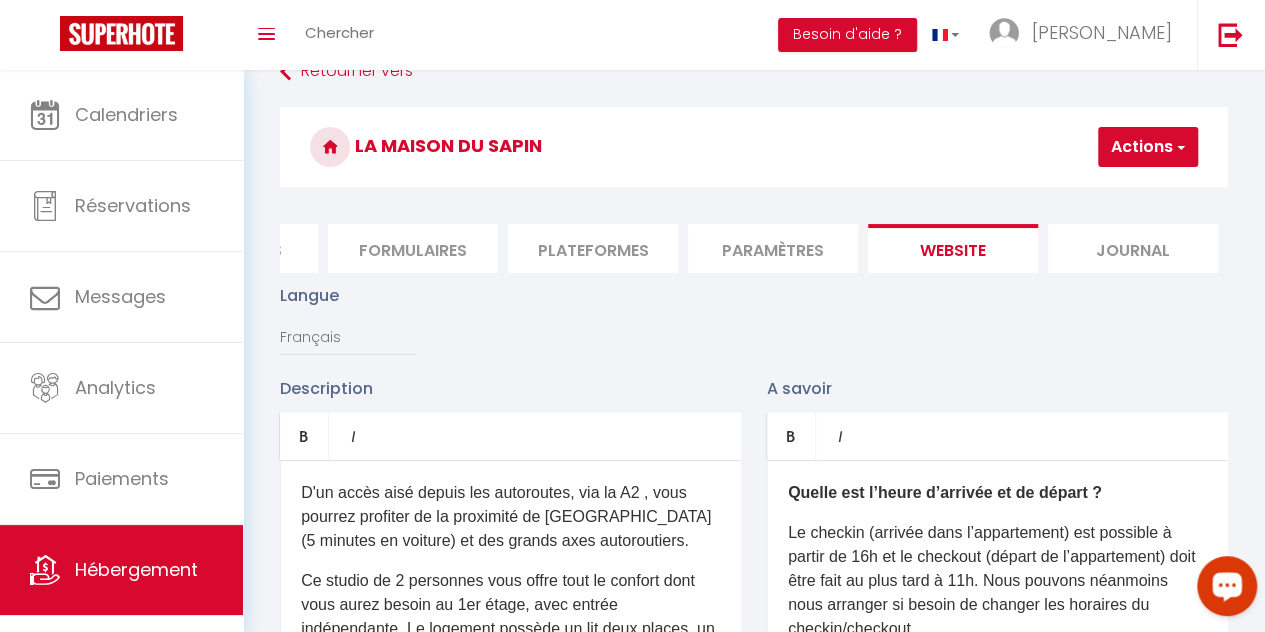 scroll, scrollTop: 0, scrollLeft: 0, axis: both 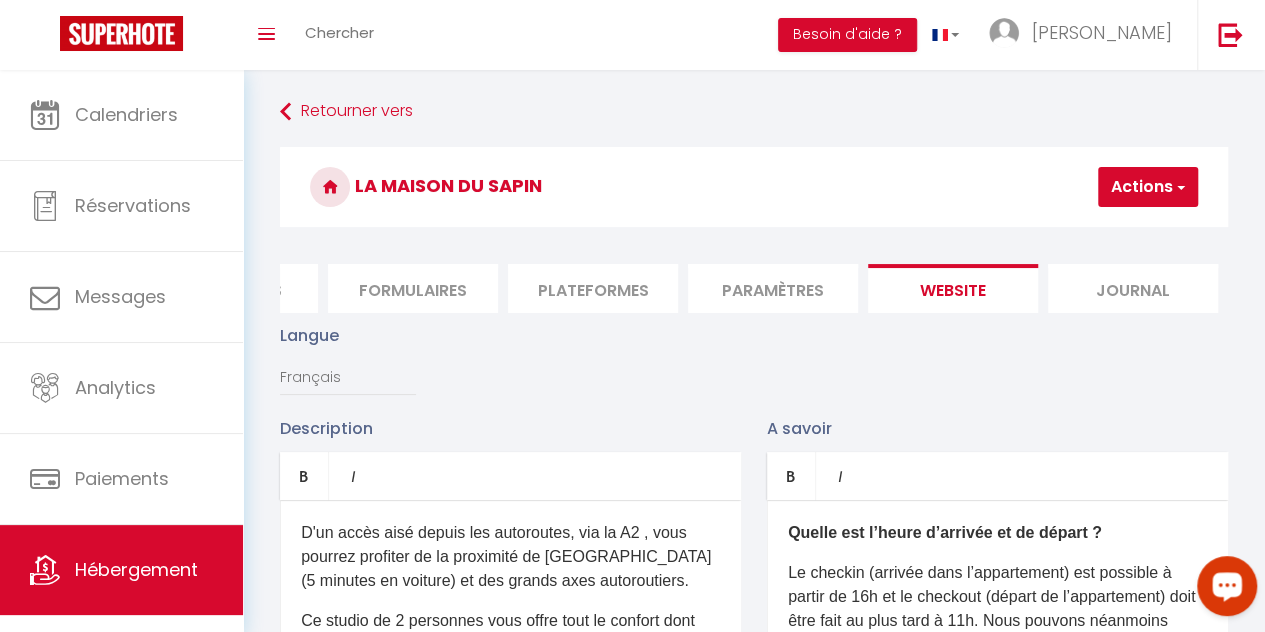 click on "Journal" at bounding box center (1133, 288) 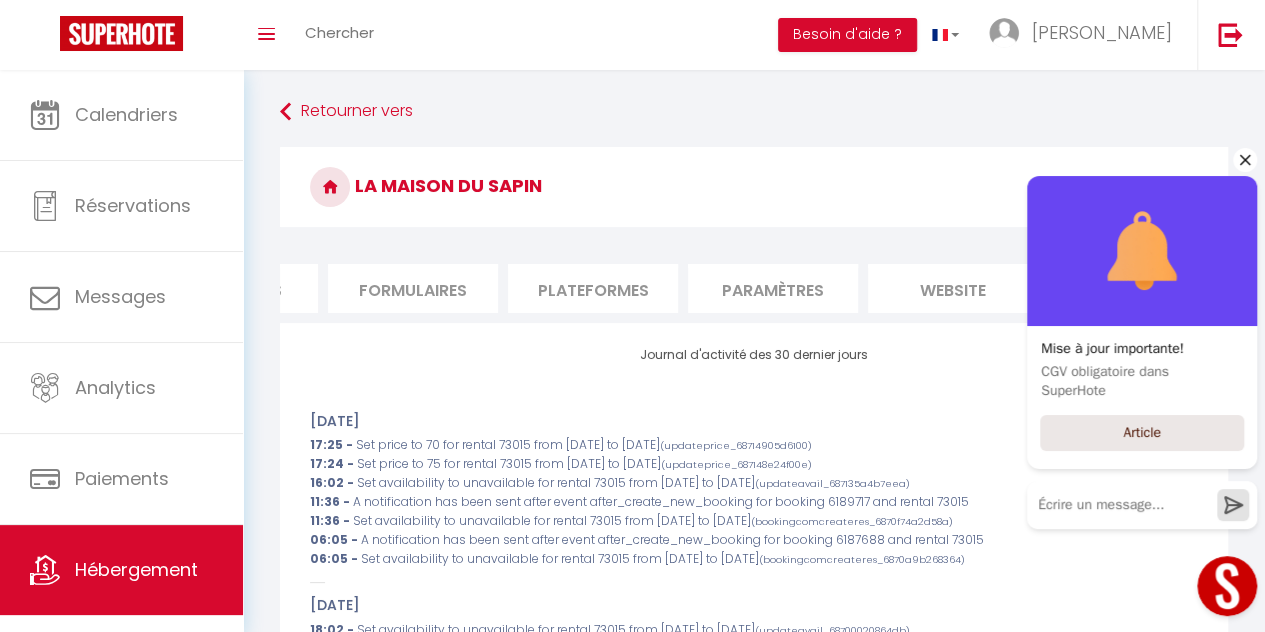 click 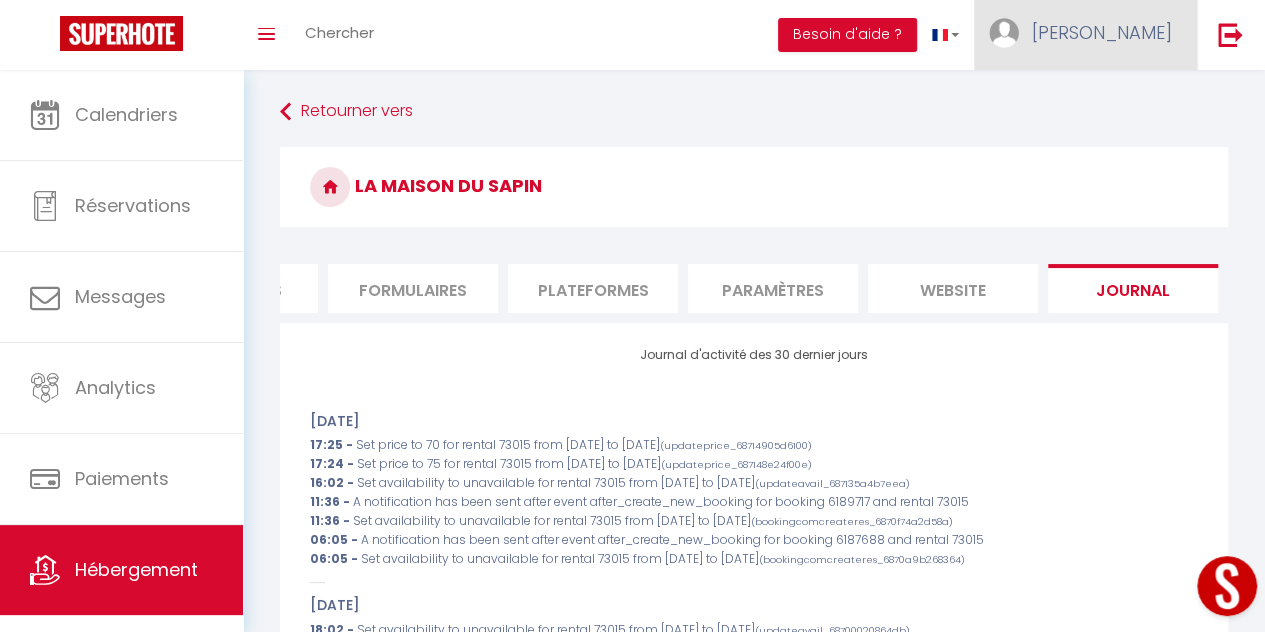 click at bounding box center [1004, 33] 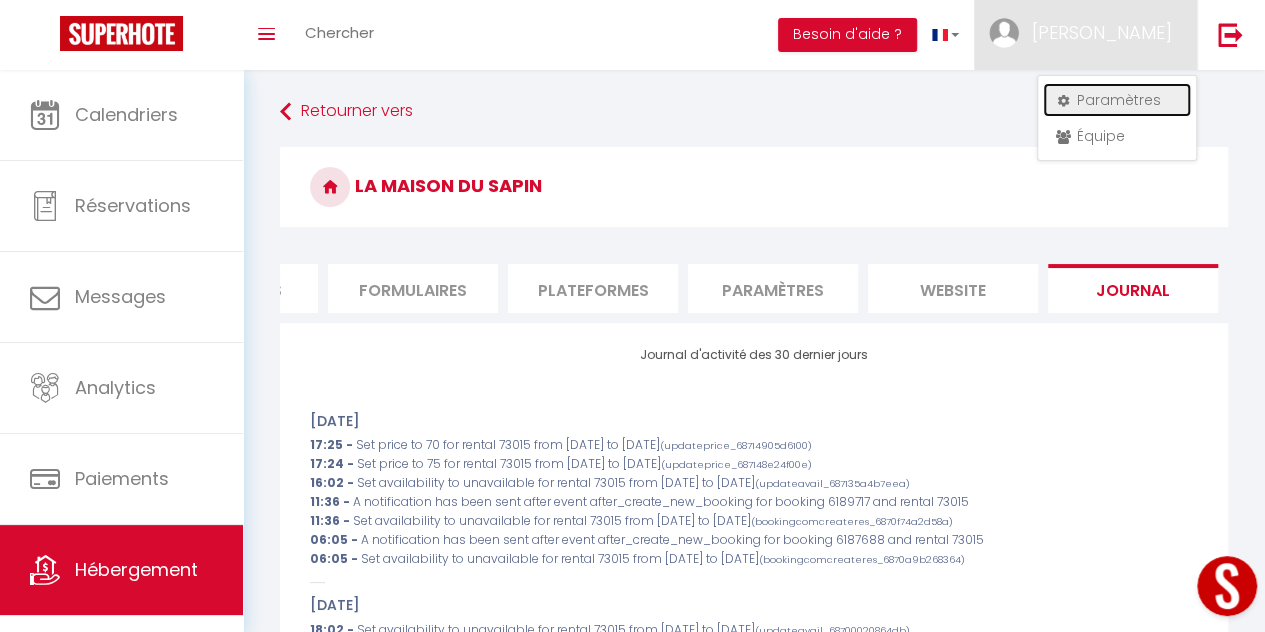 click on "Paramètres" at bounding box center (1117, 100) 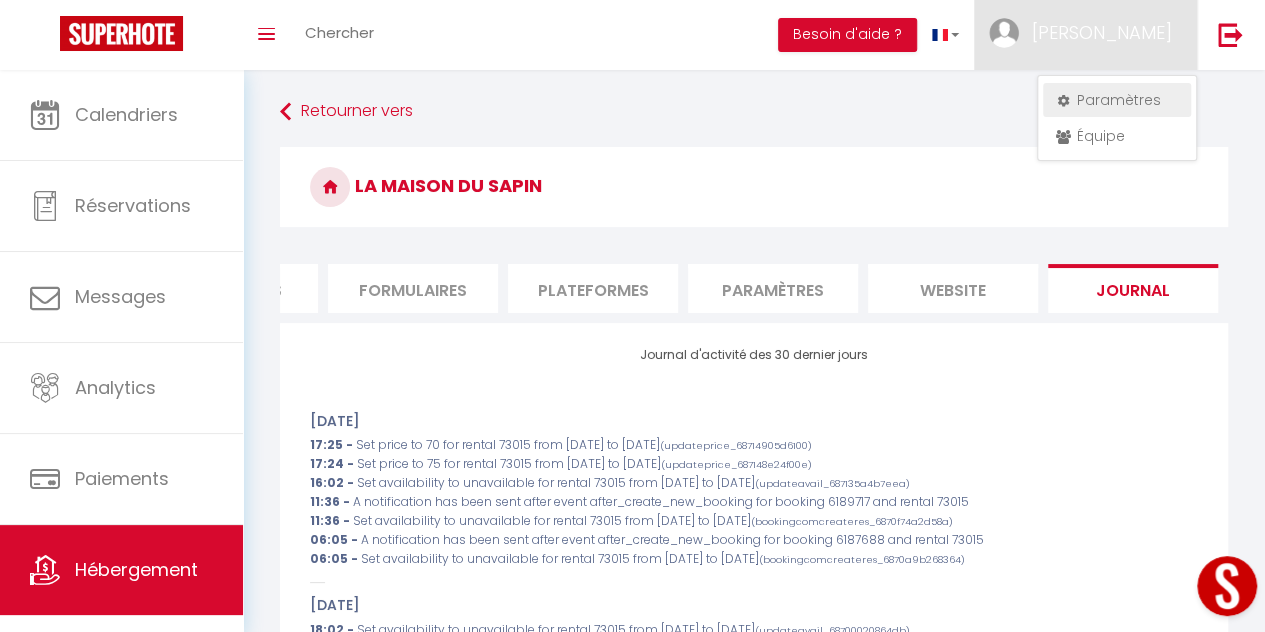select on "fr" 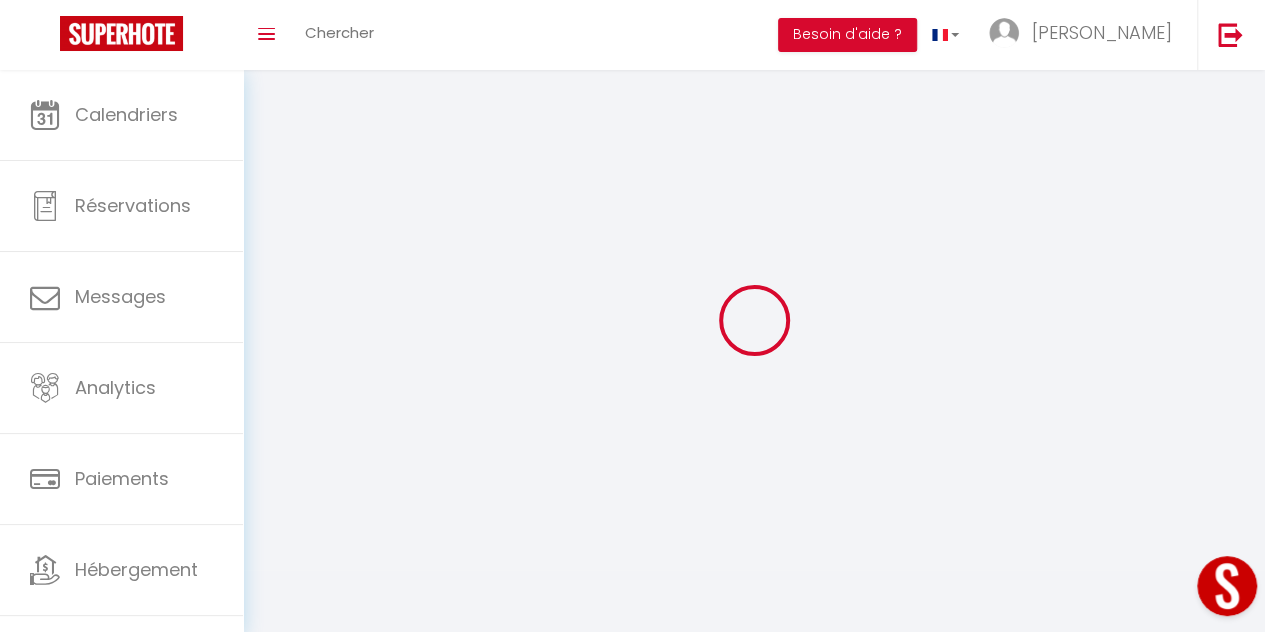 type on "[PERSON_NAME]" 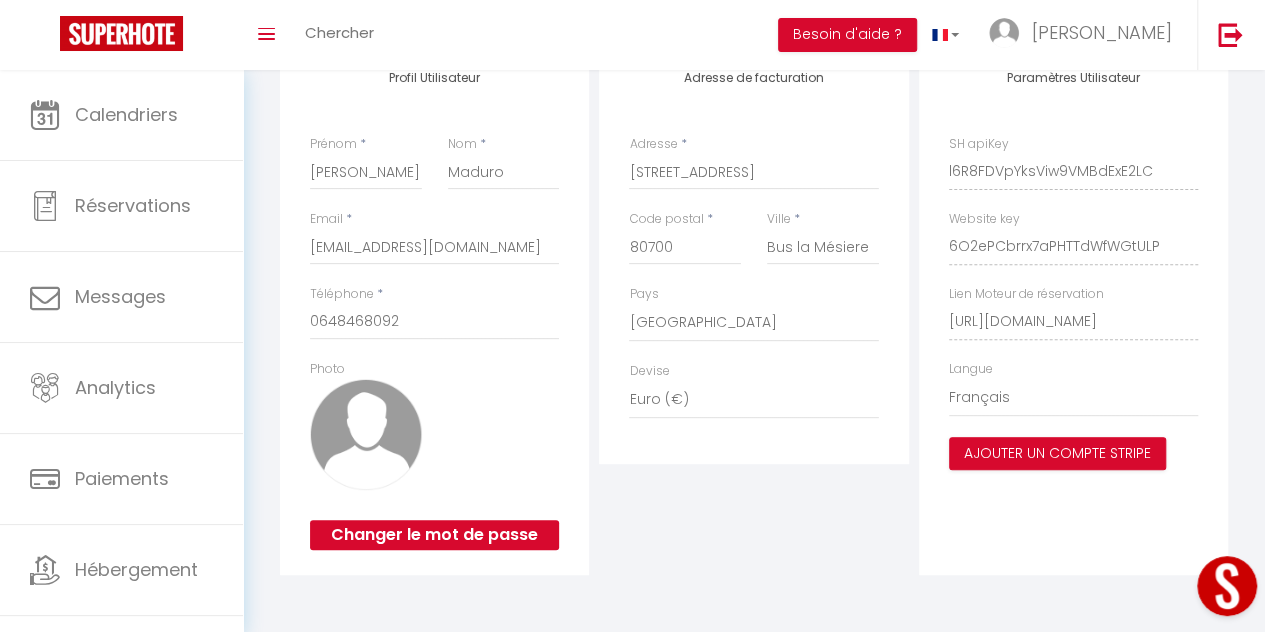 scroll, scrollTop: 0, scrollLeft: 0, axis: both 